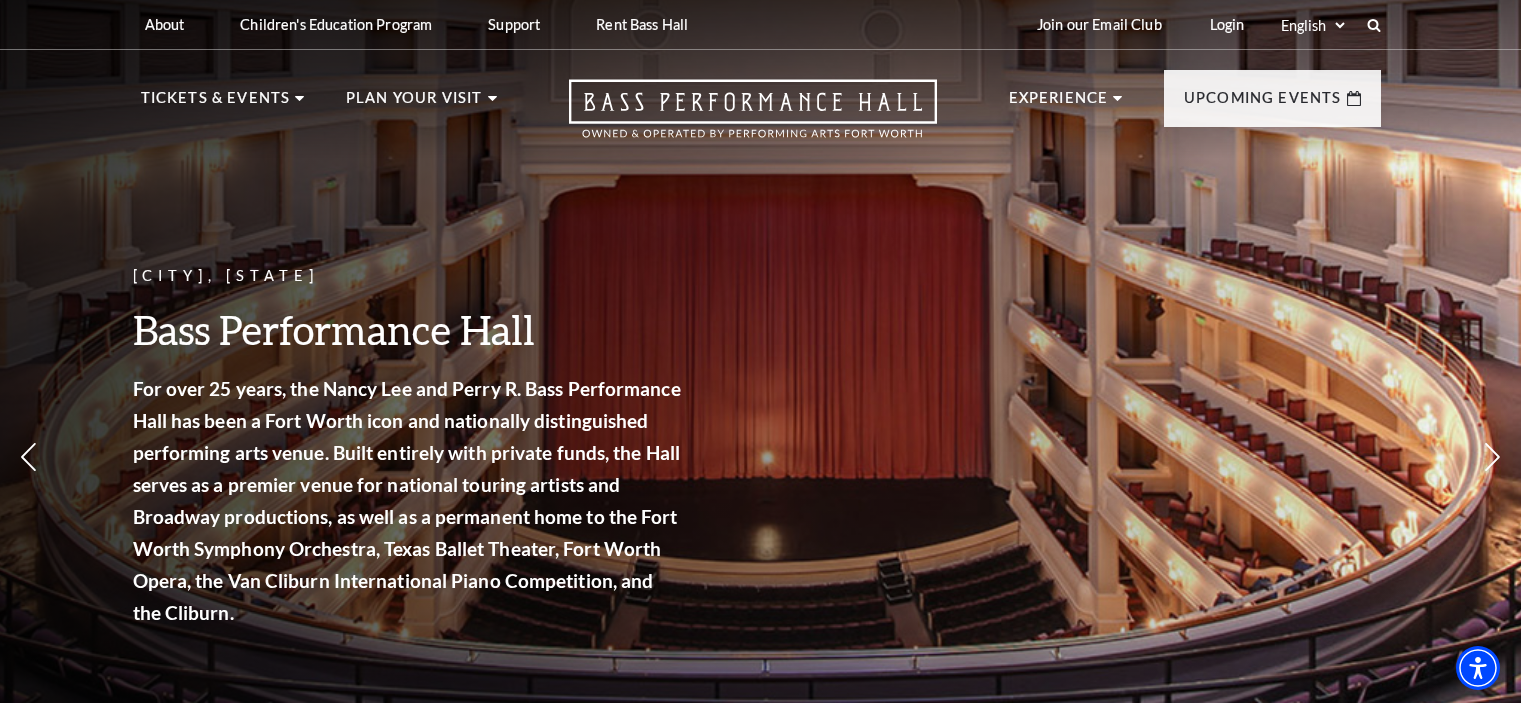scroll, scrollTop: 0, scrollLeft: 0, axis: both 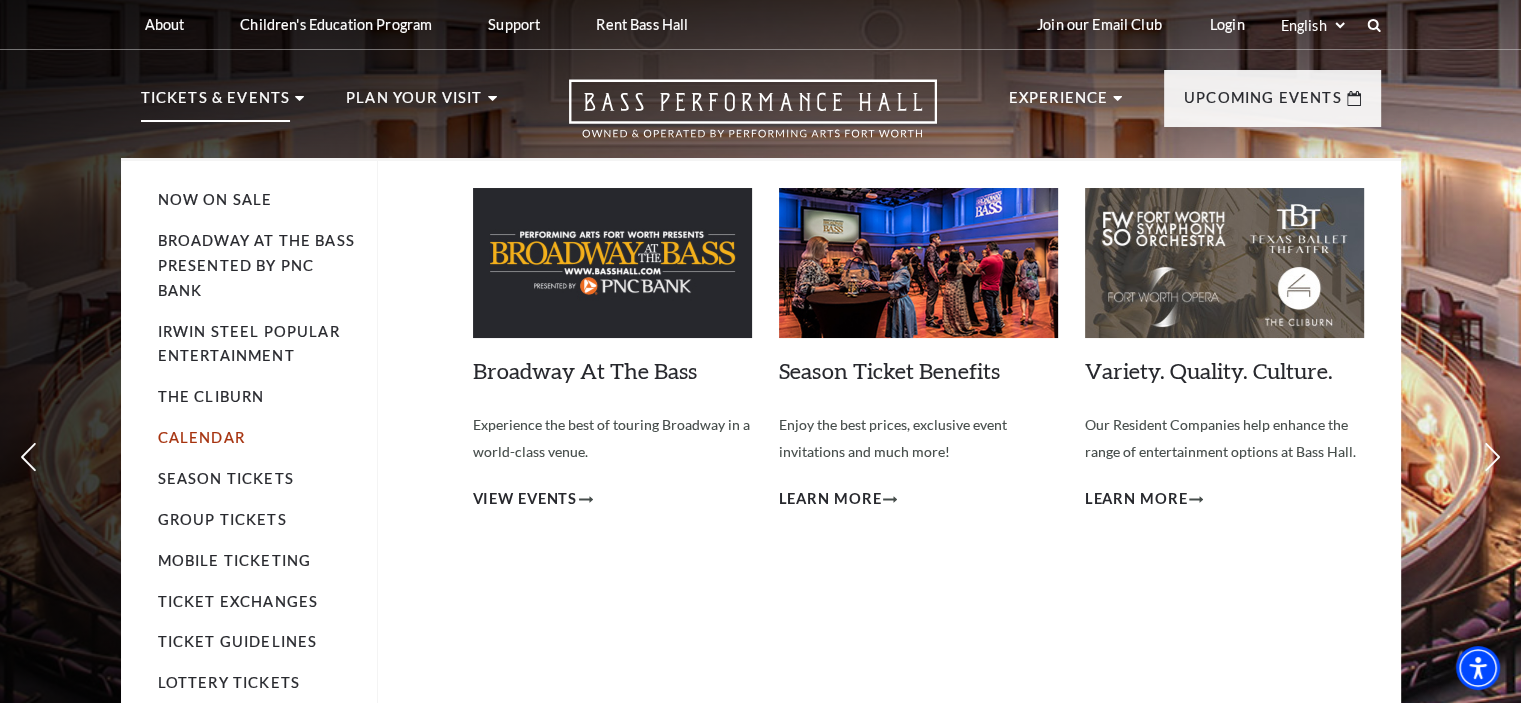 click on "Calendar" at bounding box center [201, 437] 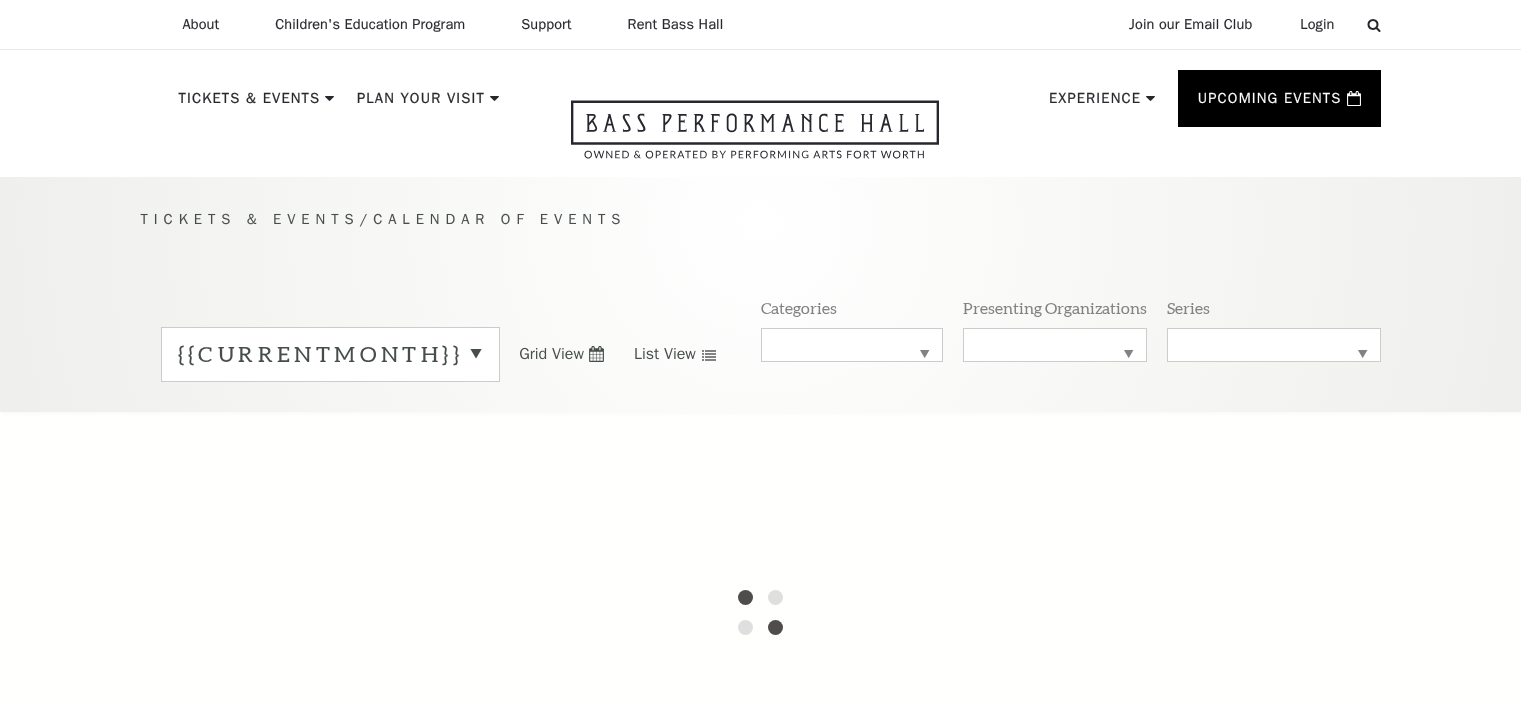 scroll, scrollTop: 0, scrollLeft: 0, axis: both 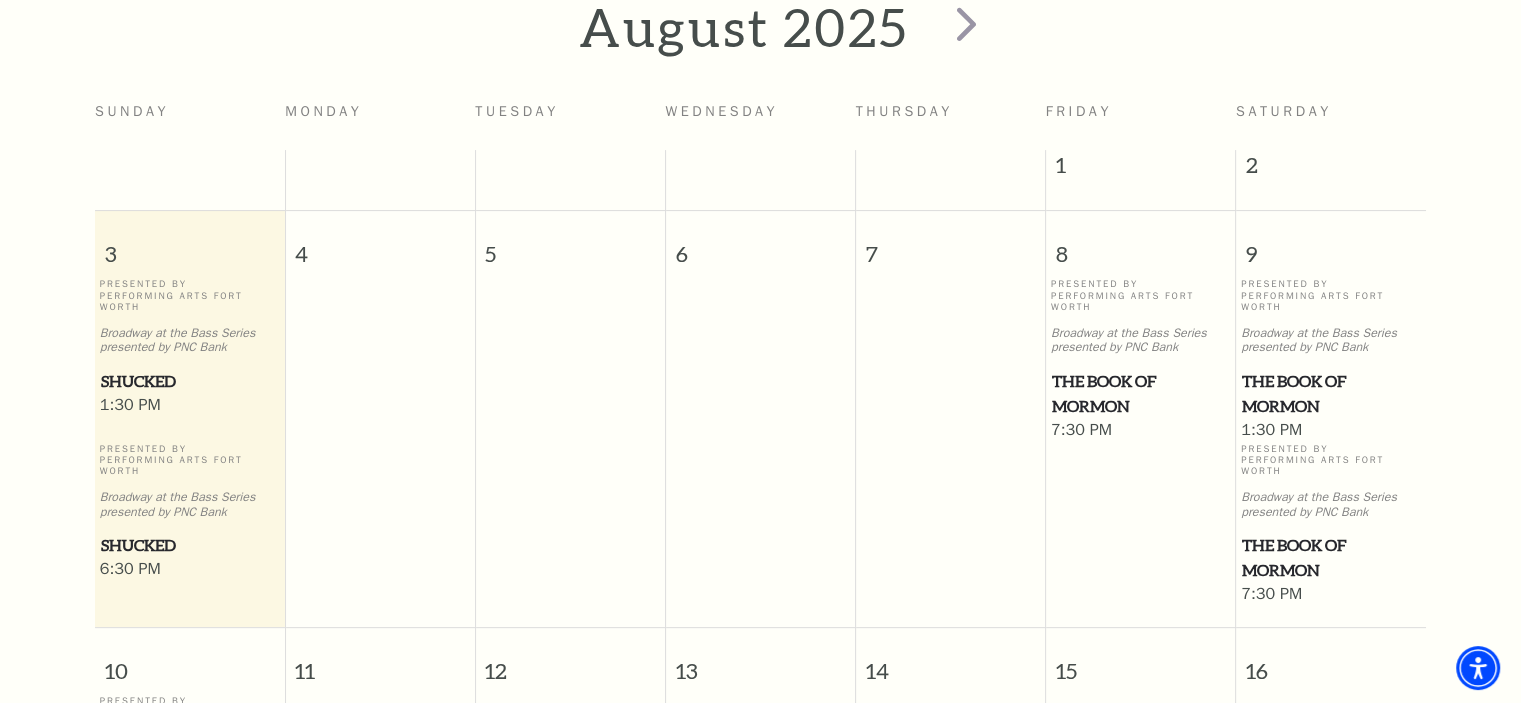 click on "The Book of Mormon" at bounding box center (1141, 393) 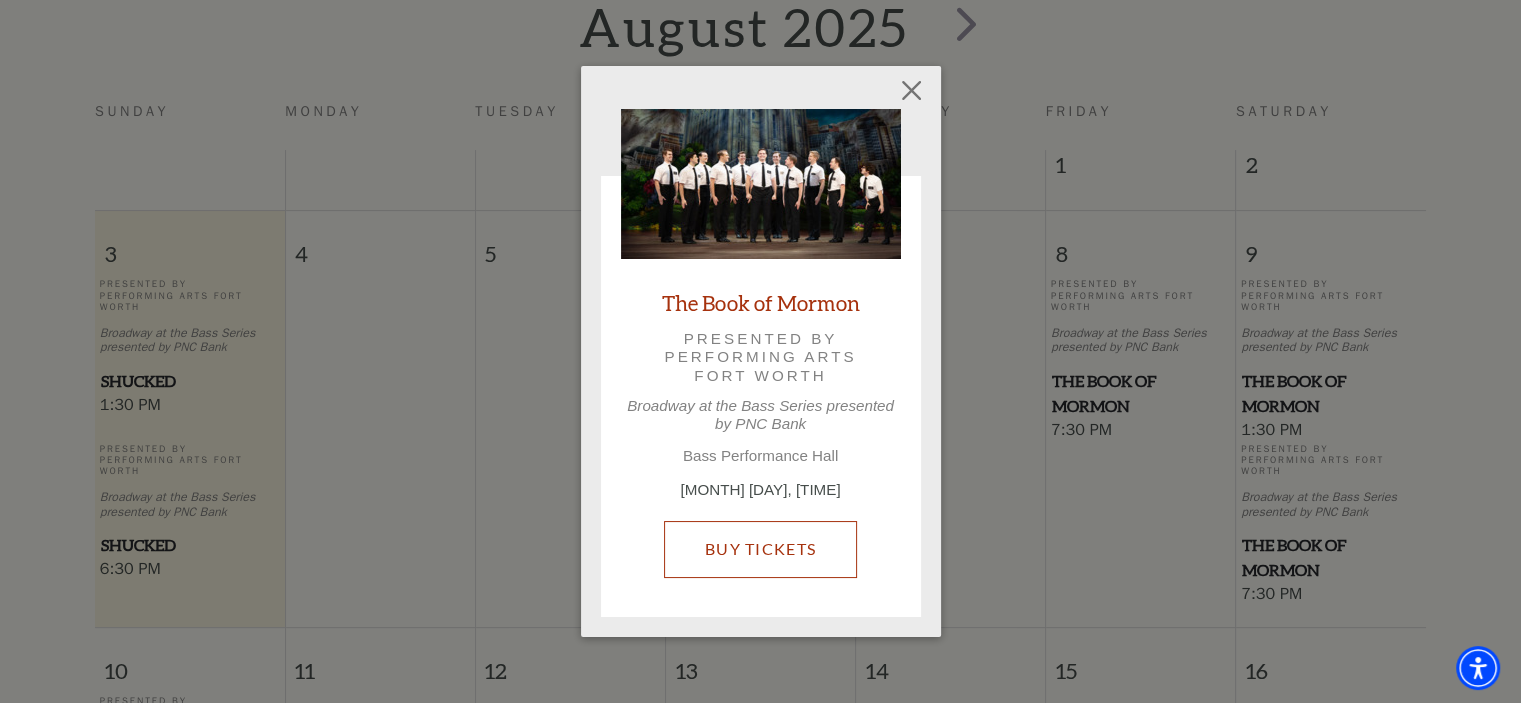 click on "Buy Tickets" at bounding box center [760, 549] 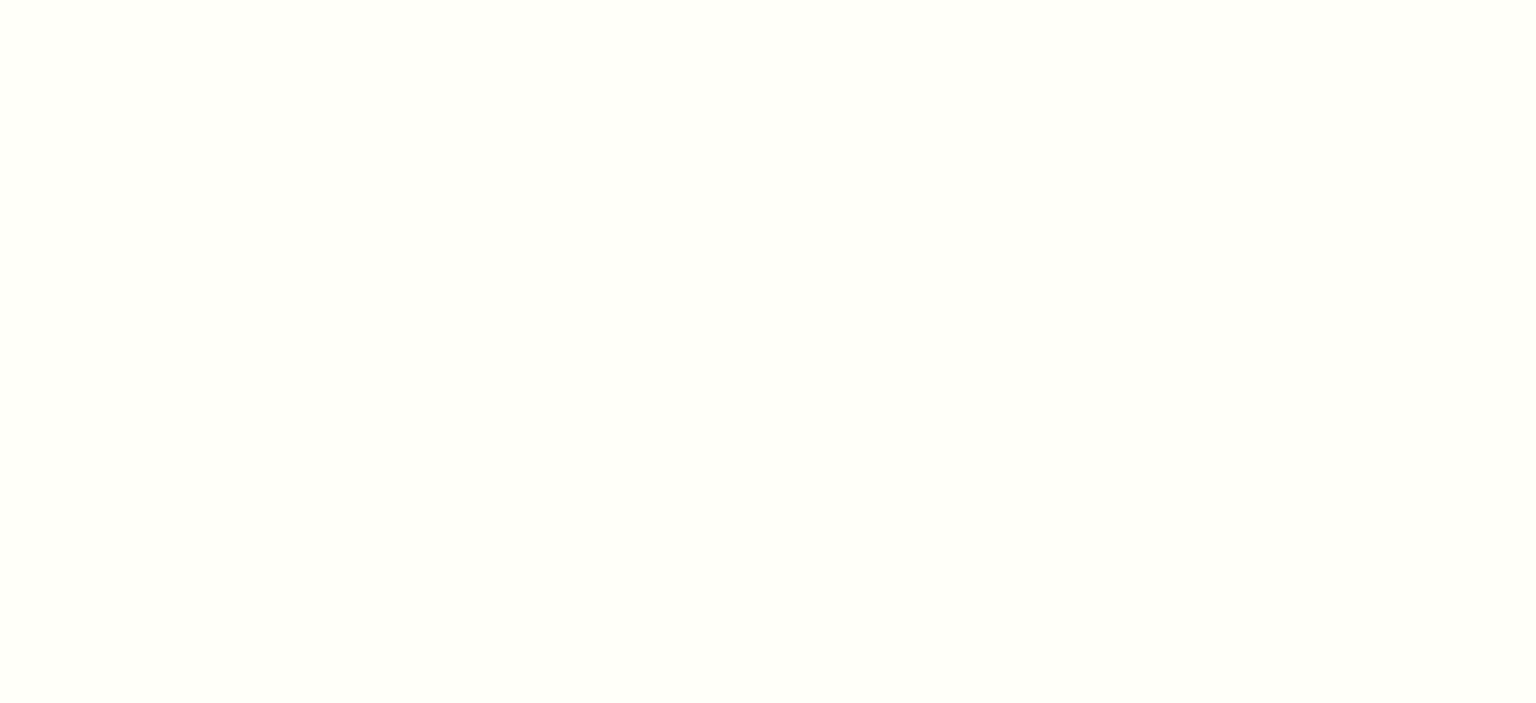 scroll, scrollTop: 0, scrollLeft: 0, axis: both 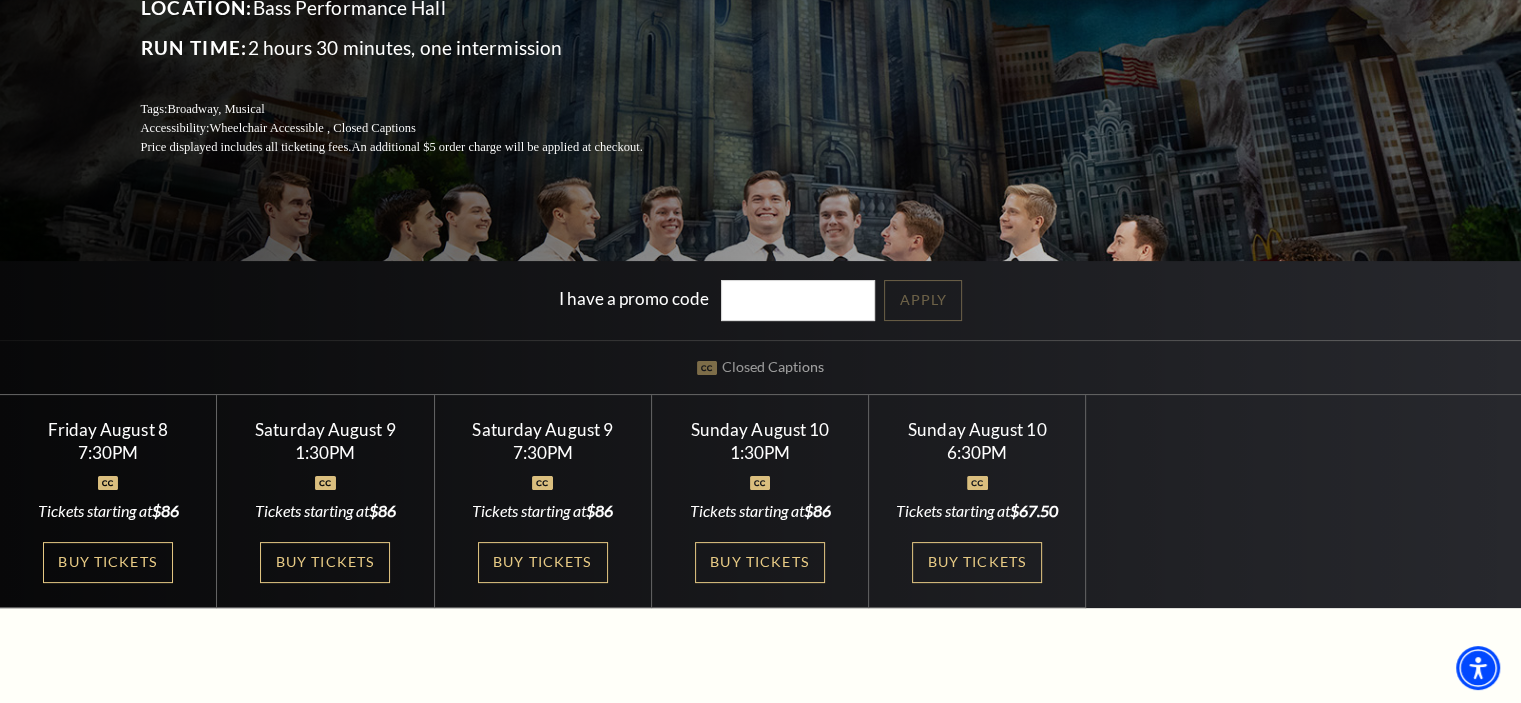 click on "Saturday August 9
7:30PM
Tickets starting at  $86
Buy Tickets" at bounding box center (543, 501) 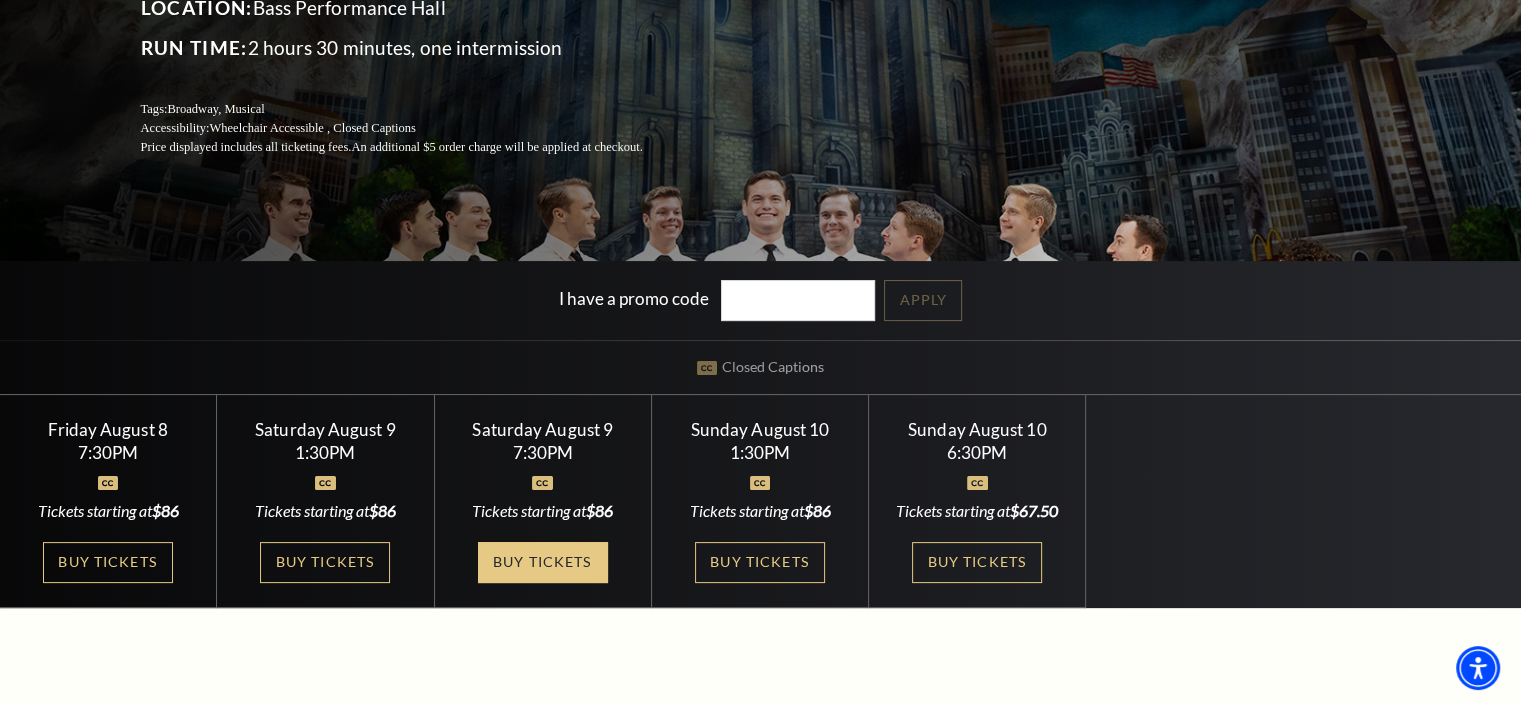 click on "Buy Tickets" at bounding box center (543, 562) 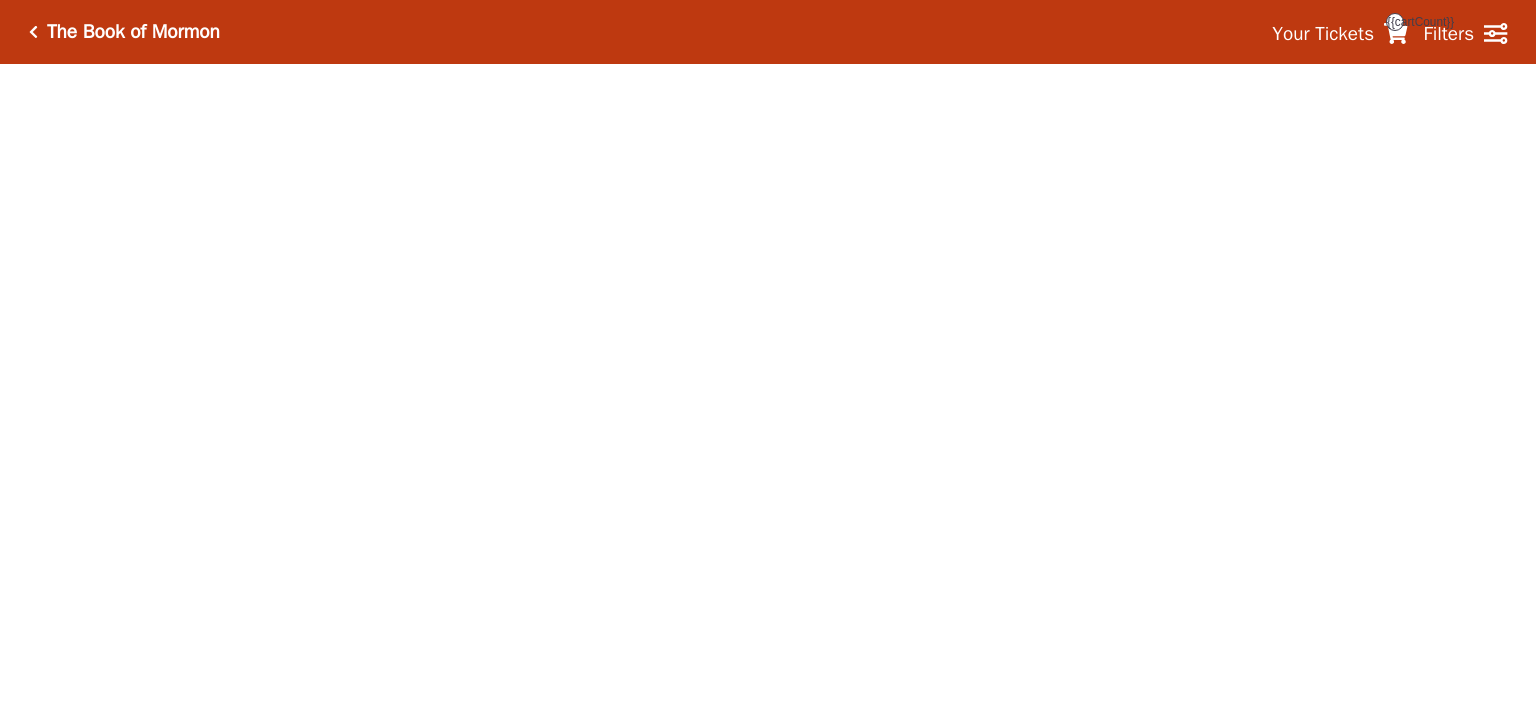 scroll, scrollTop: 0, scrollLeft: 0, axis: both 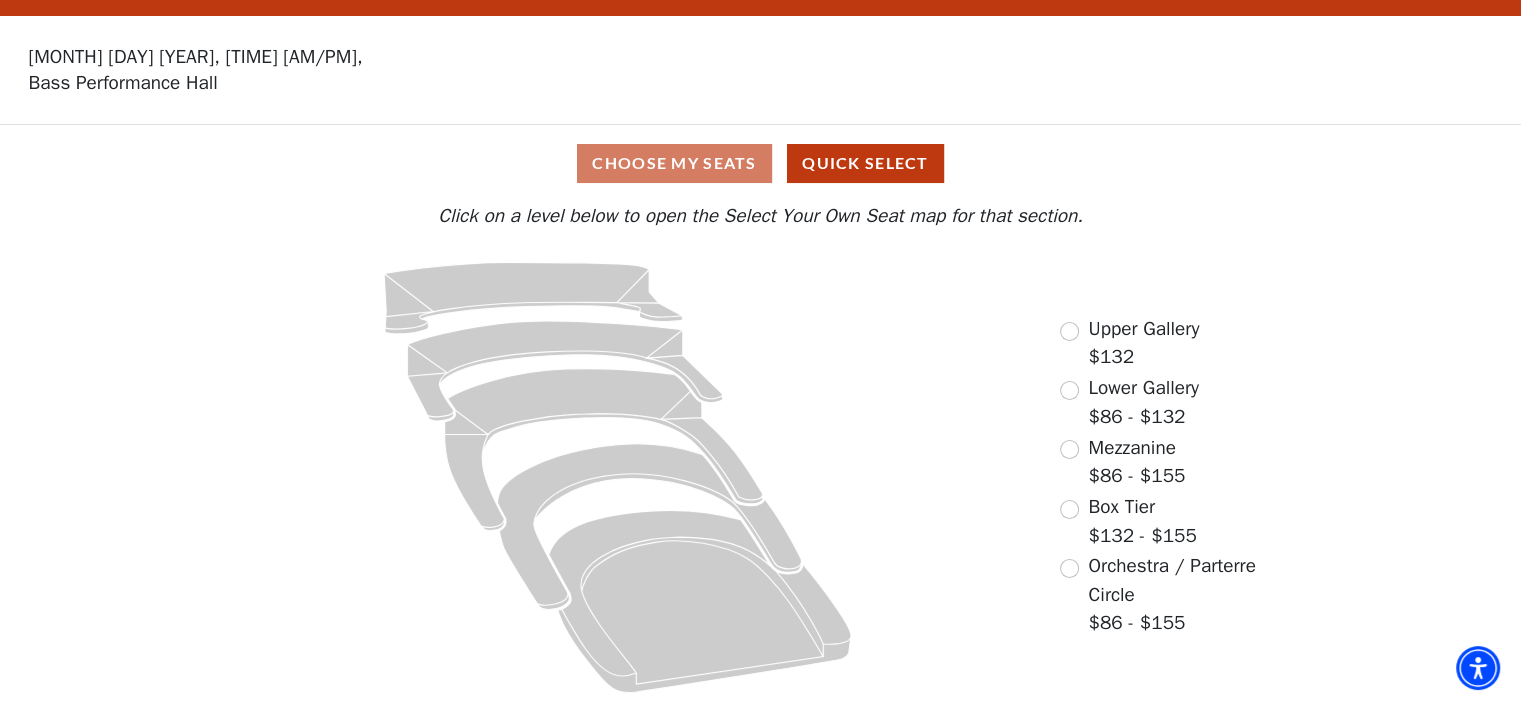 click on "Choose My Seats
Quick Select" at bounding box center (760, 163) 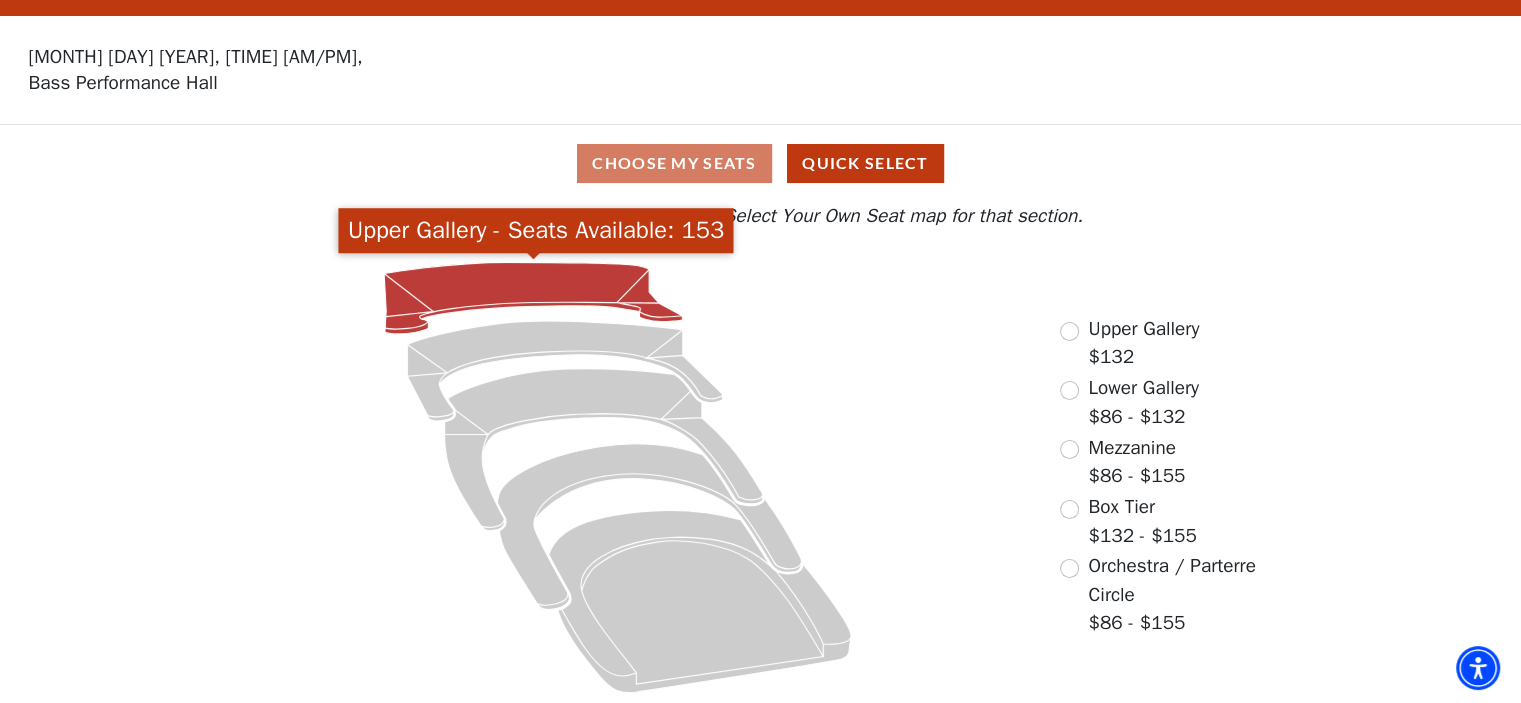 click 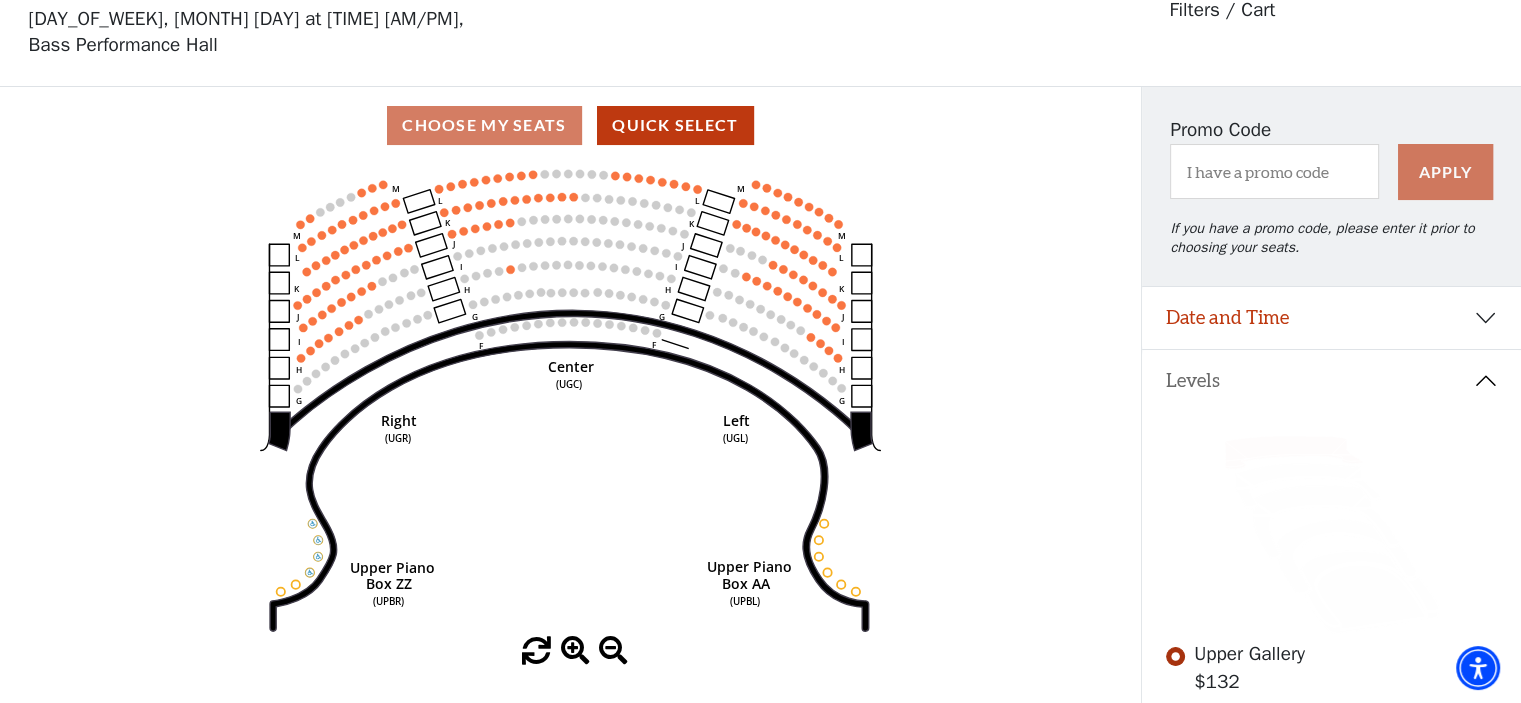 scroll, scrollTop: 92, scrollLeft: 0, axis: vertical 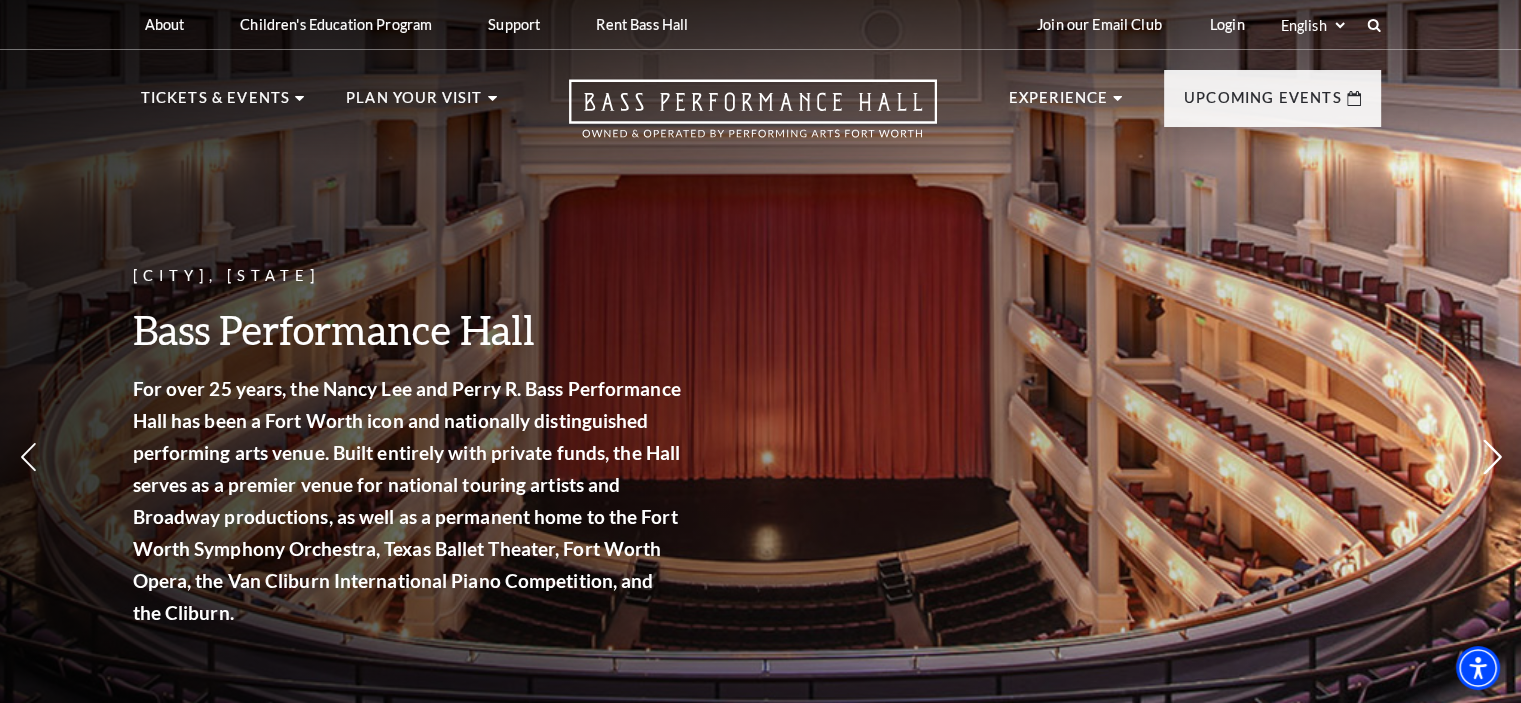 click 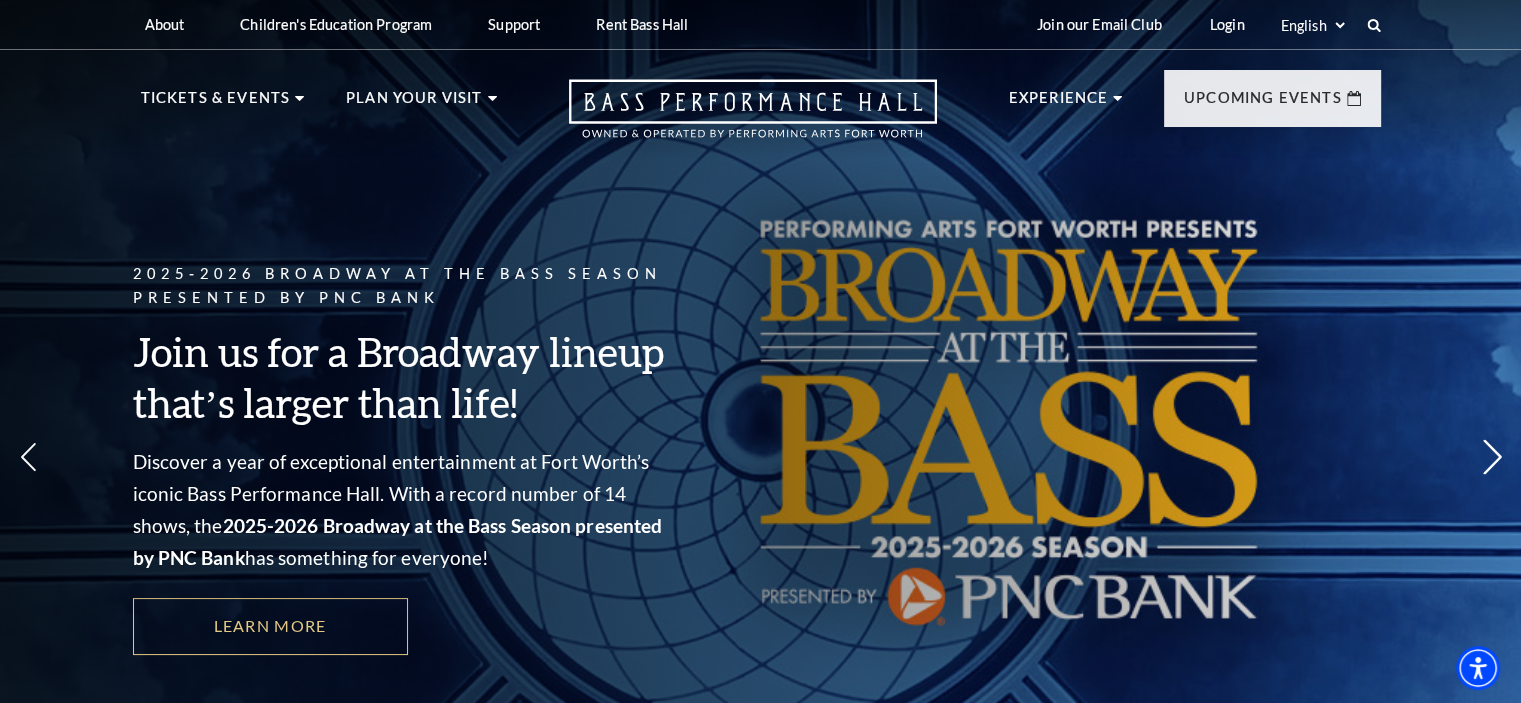 click 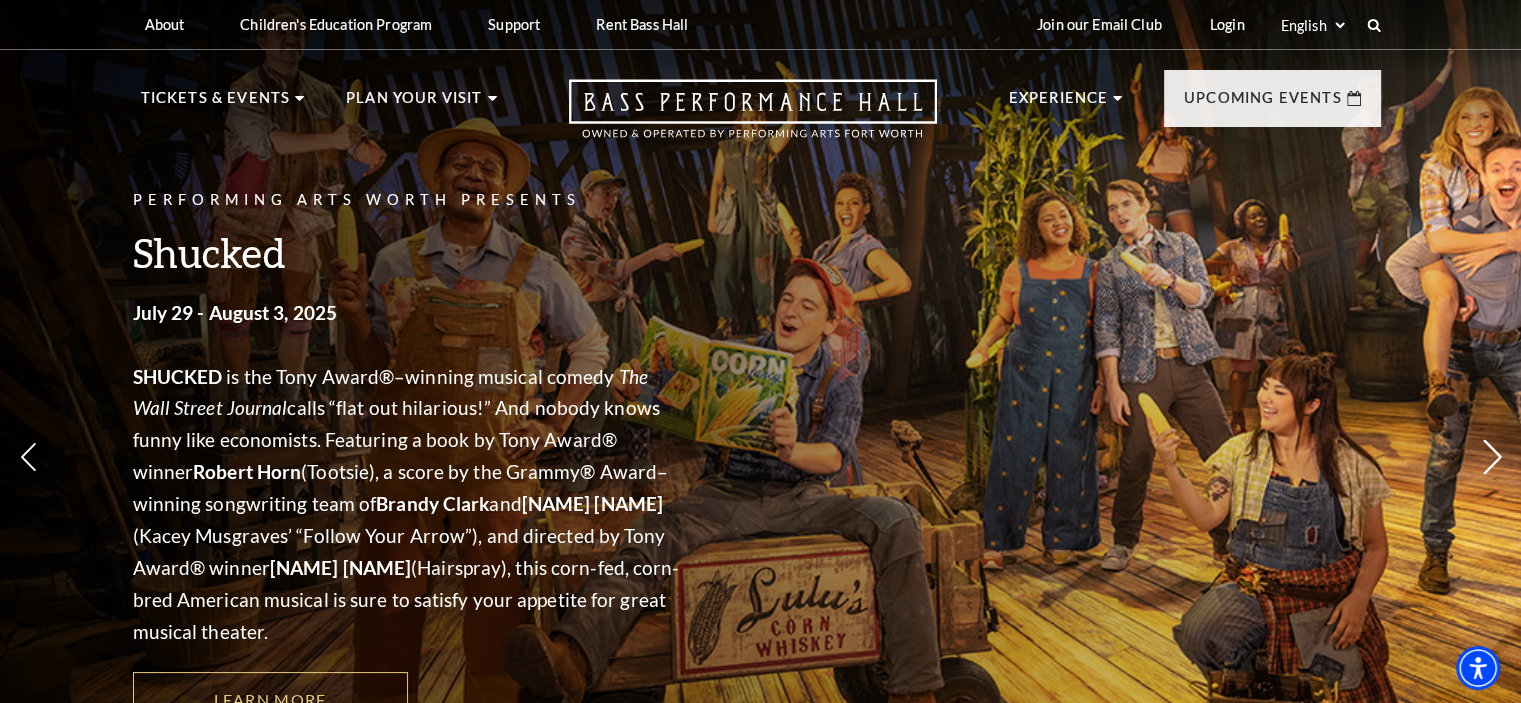 click 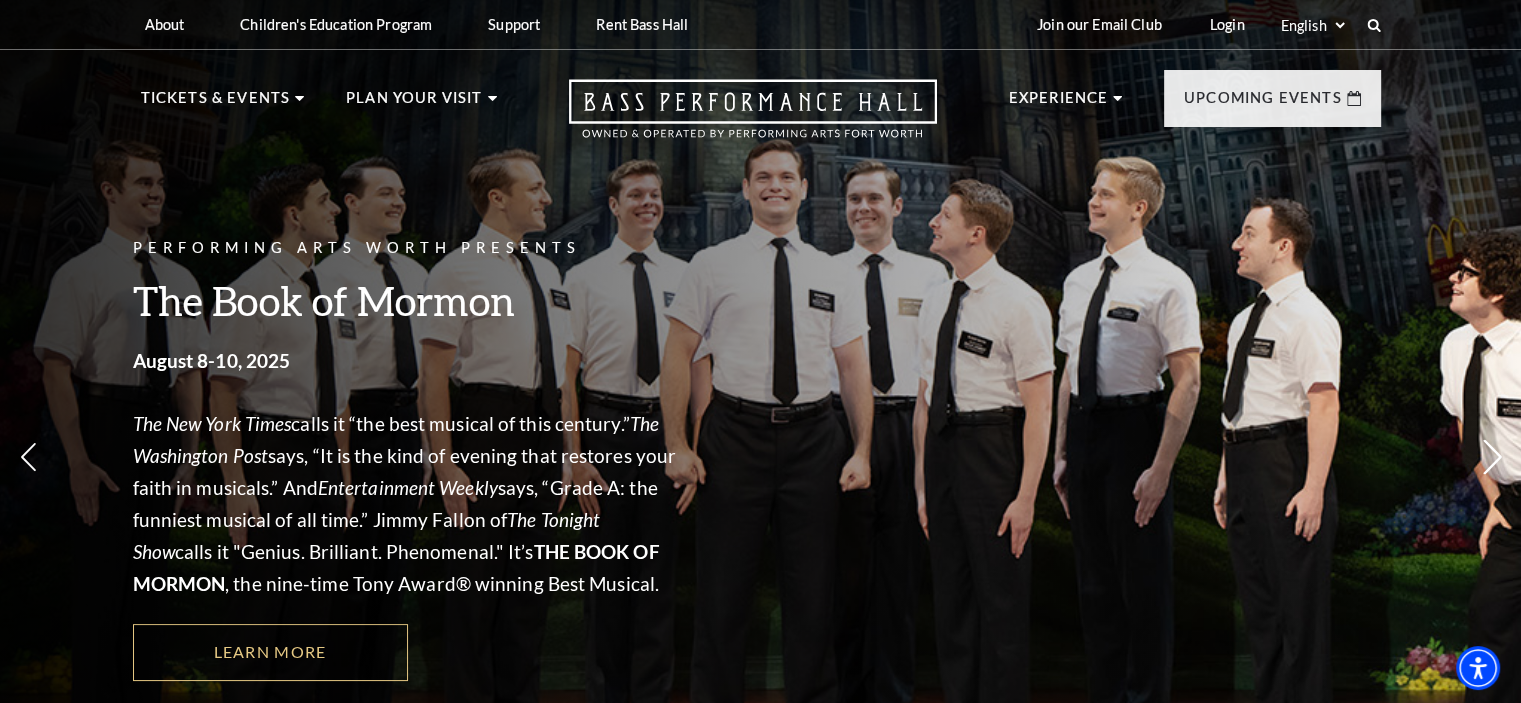 drag, startPoint x: 1482, startPoint y: 463, endPoint x: 1492, endPoint y: 457, distance: 11.661903 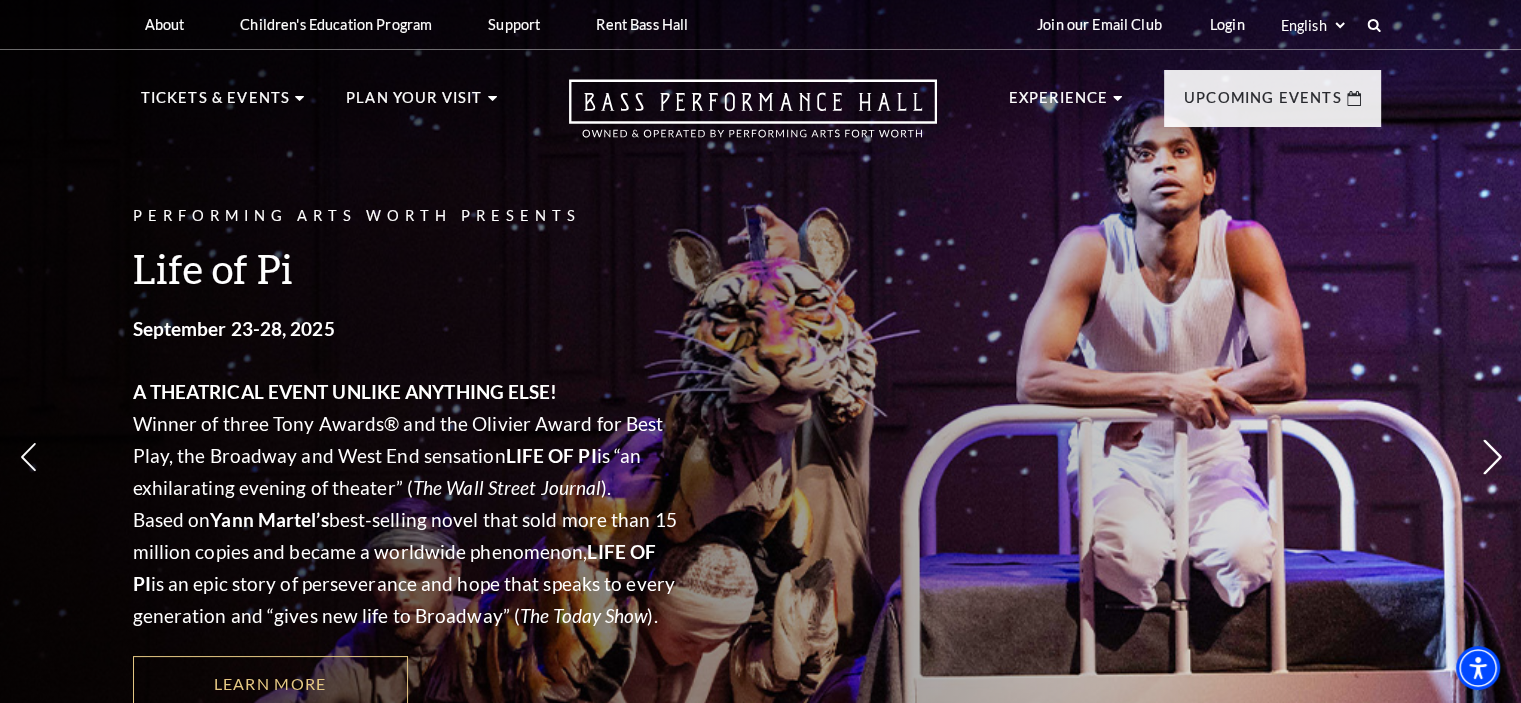 click 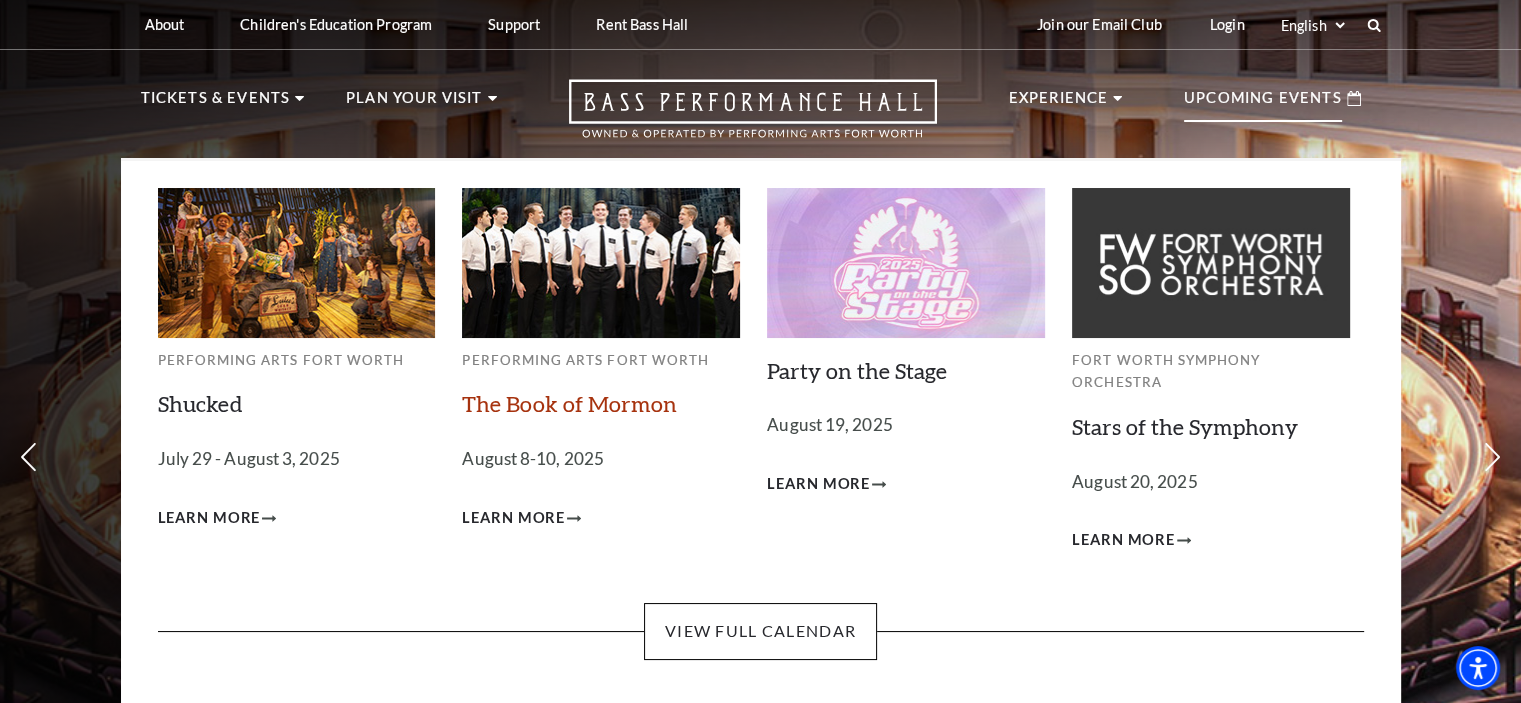 click on "The Book of Mormon" at bounding box center [569, 403] 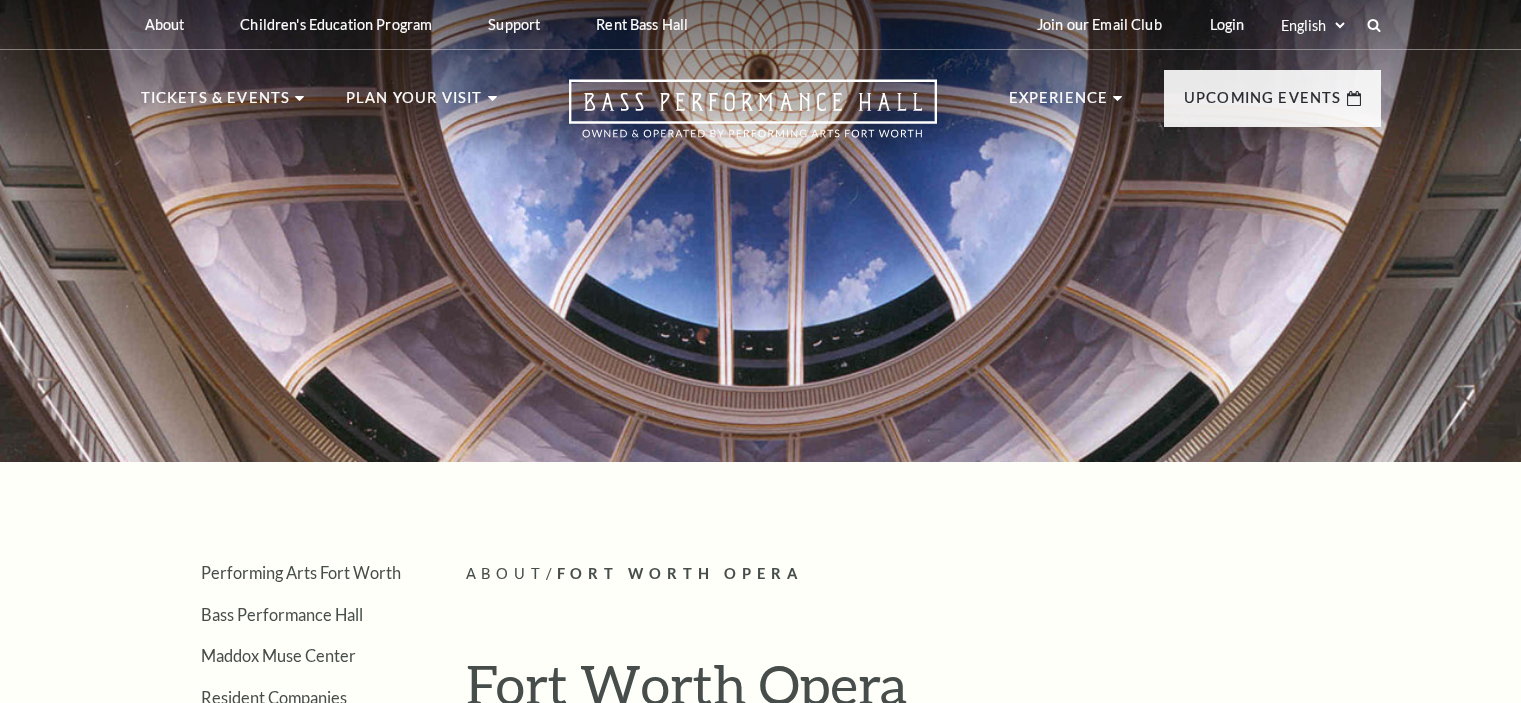 scroll, scrollTop: 0, scrollLeft: 0, axis: both 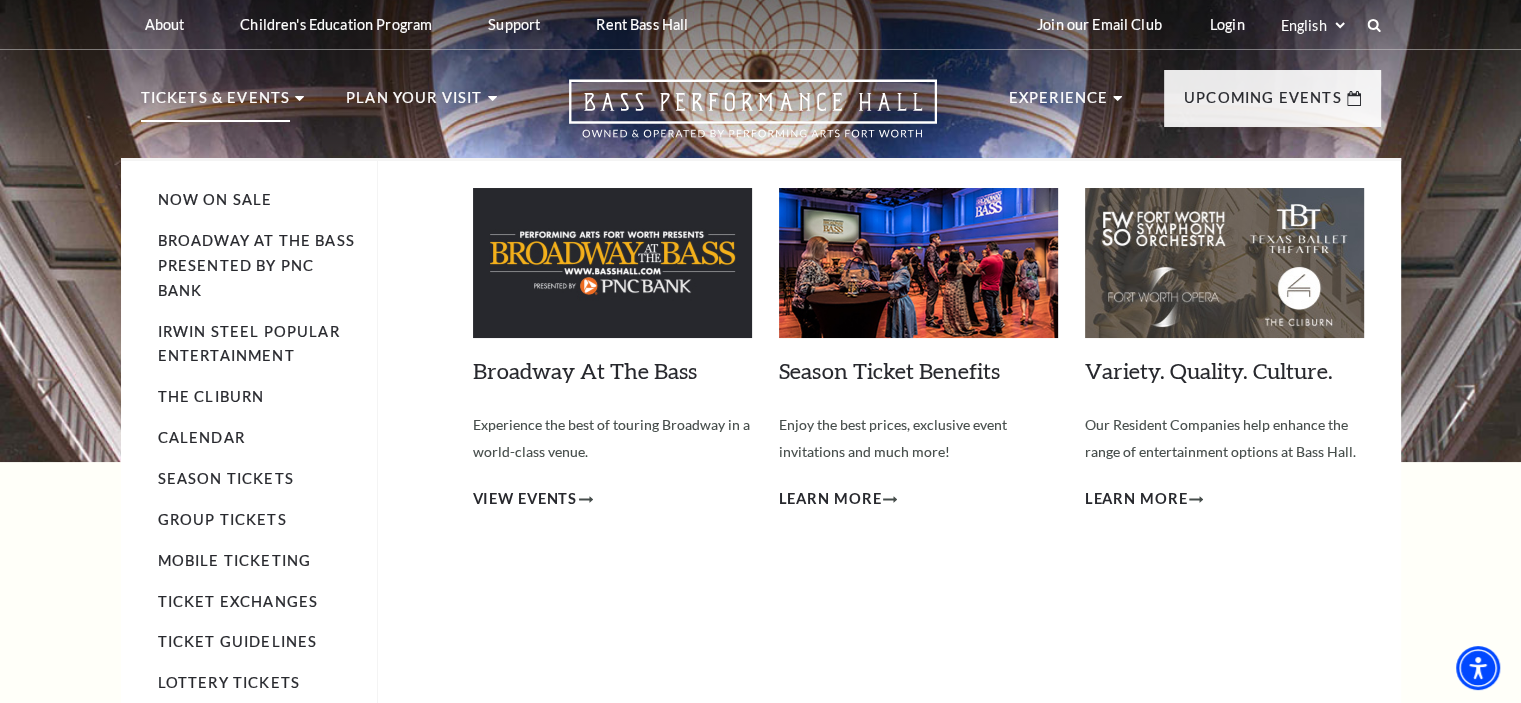 click on "Calendar" at bounding box center [257, 438] 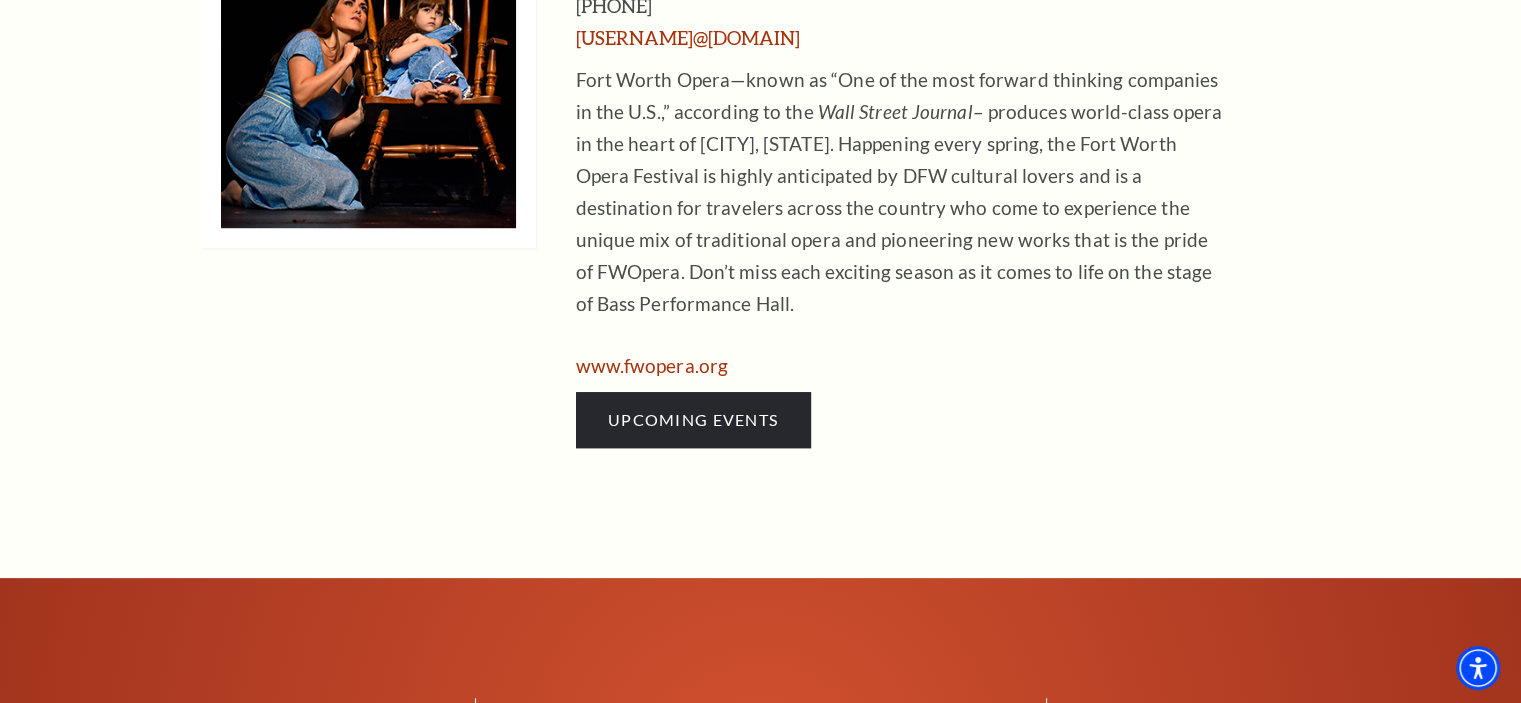 scroll, scrollTop: 1367, scrollLeft: 0, axis: vertical 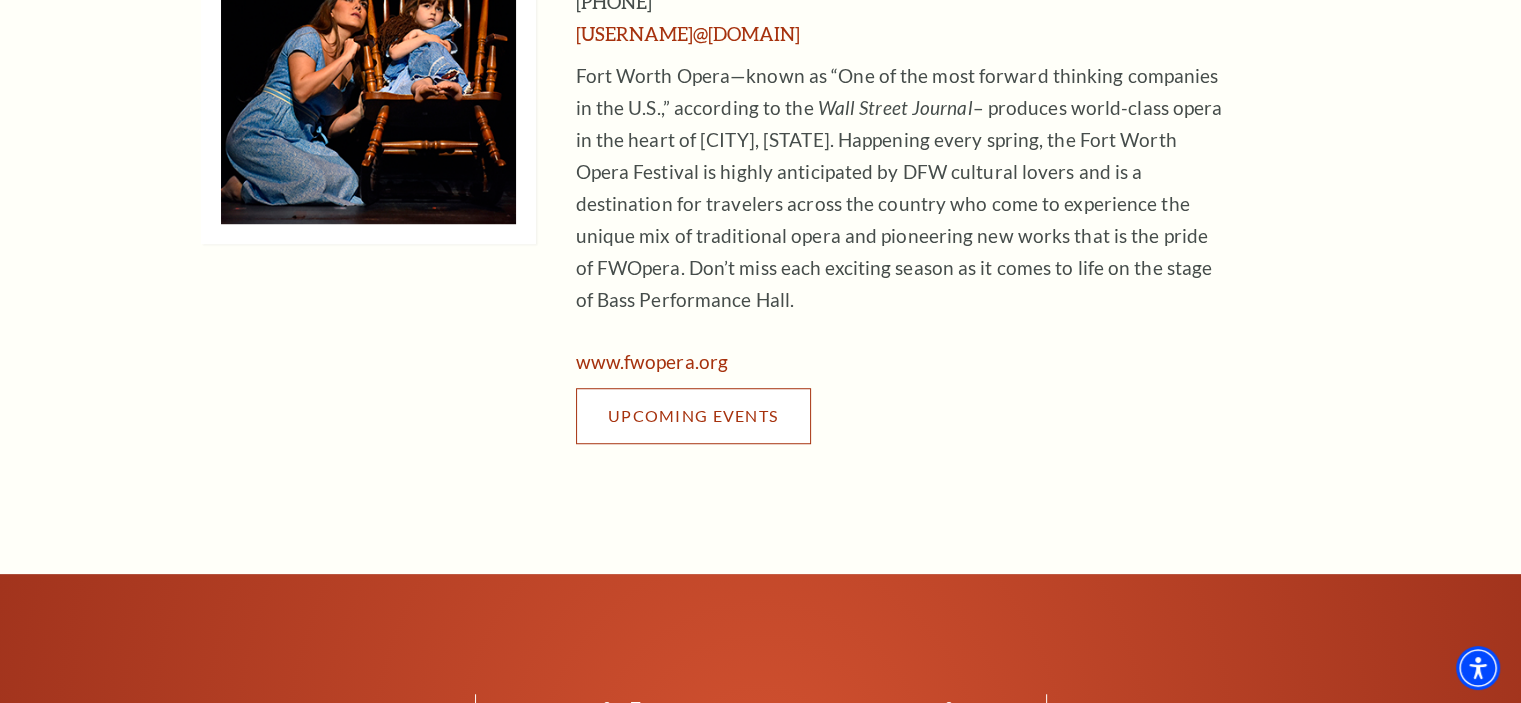 click on "Upcoming Events" at bounding box center (693, 415) 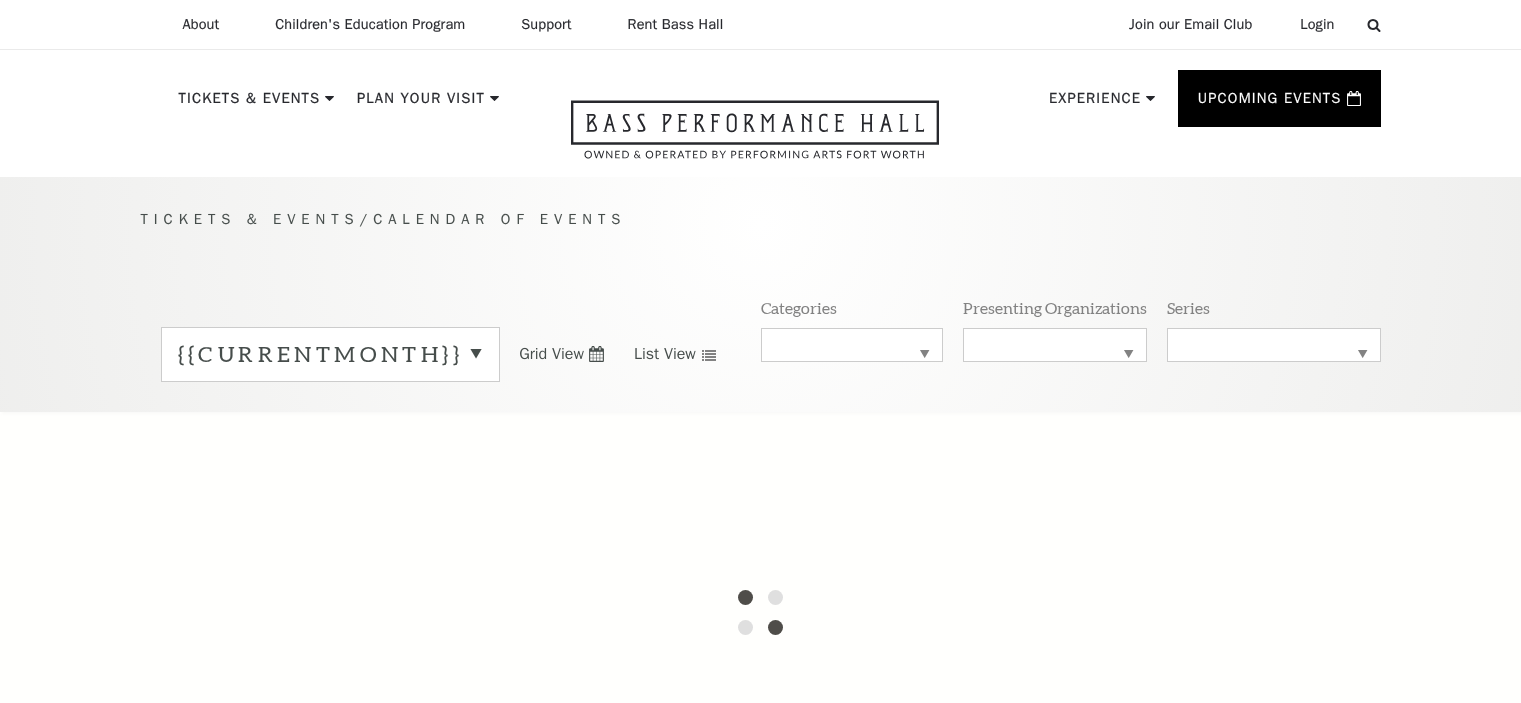 scroll, scrollTop: 0, scrollLeft: 0, axis: both 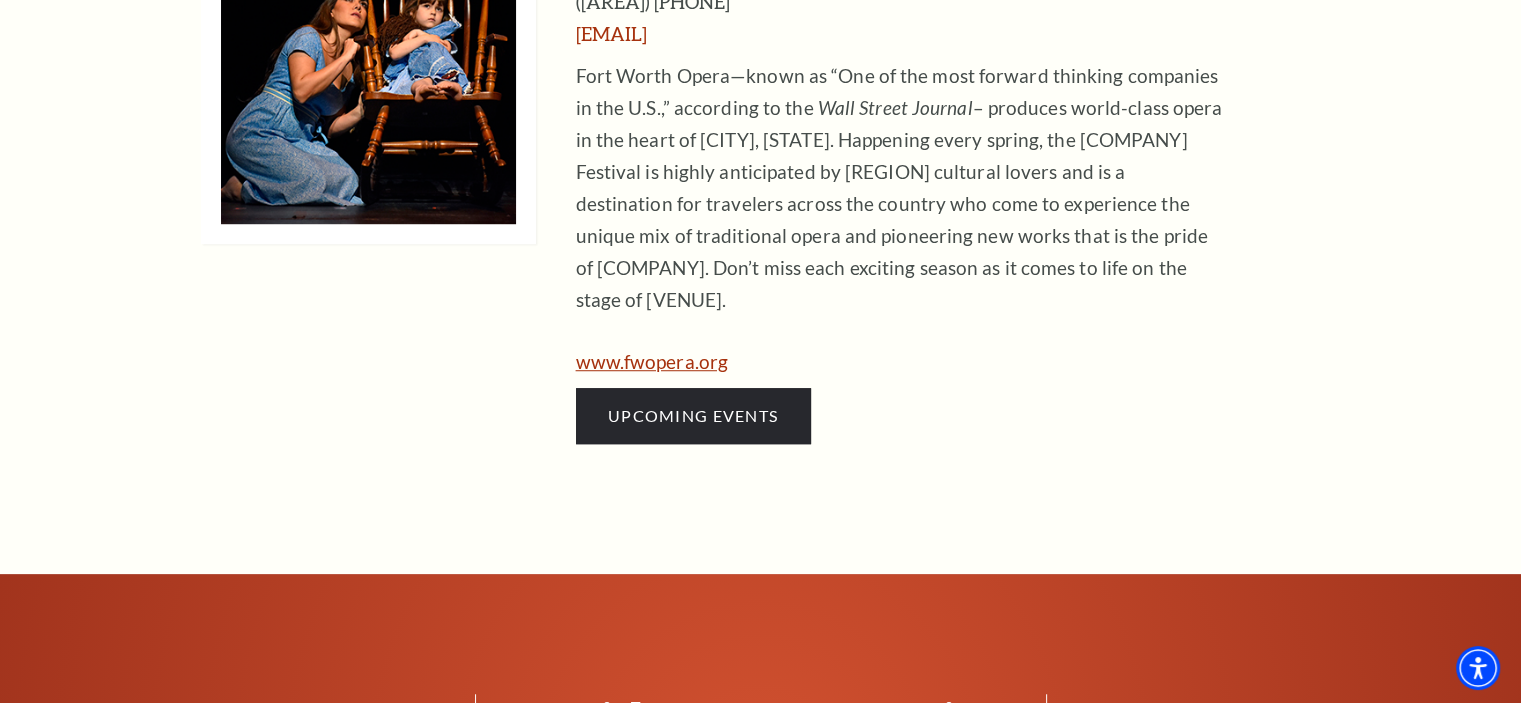 click on "www.fwopera.org" at bounding box center (652, 361) 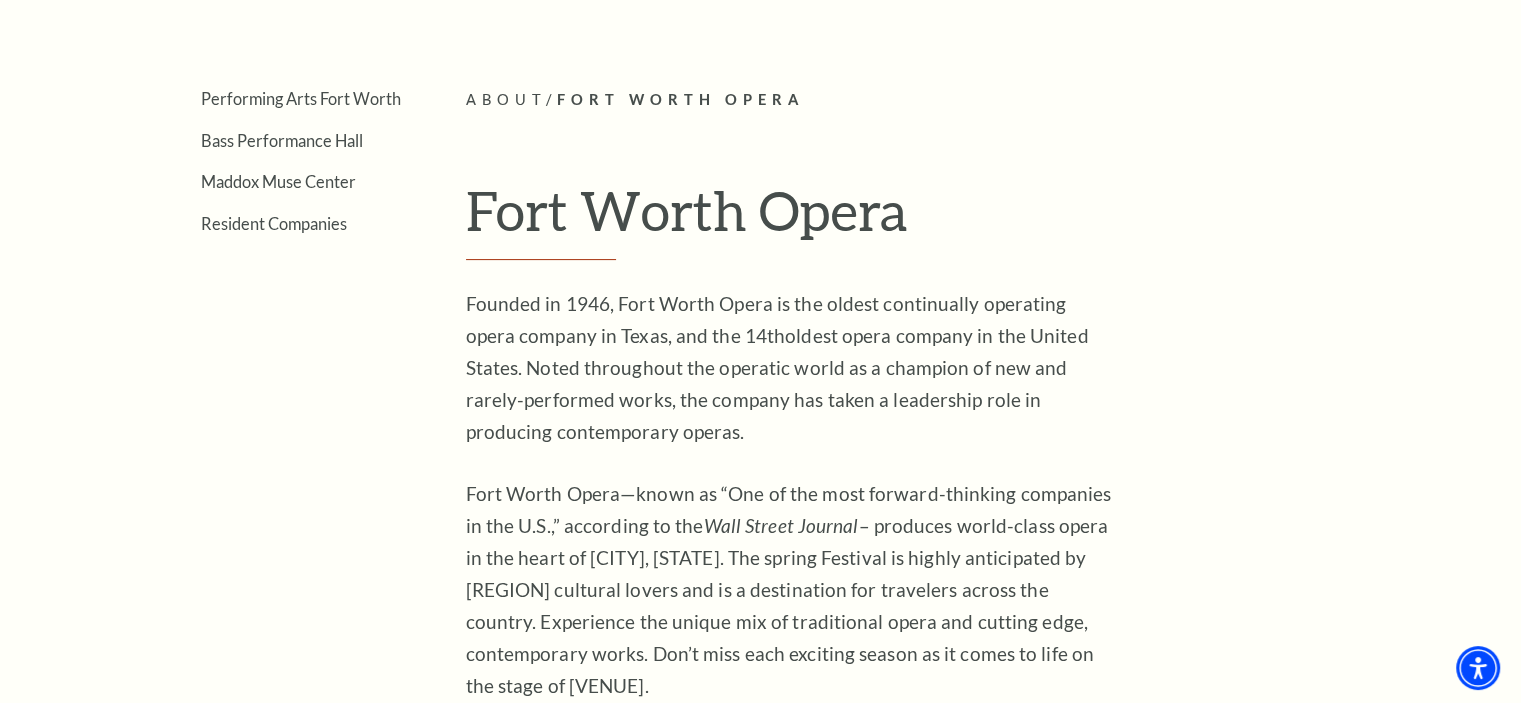 scroll, scrollTop: 473, scrollLeft: 0, axis: vertical 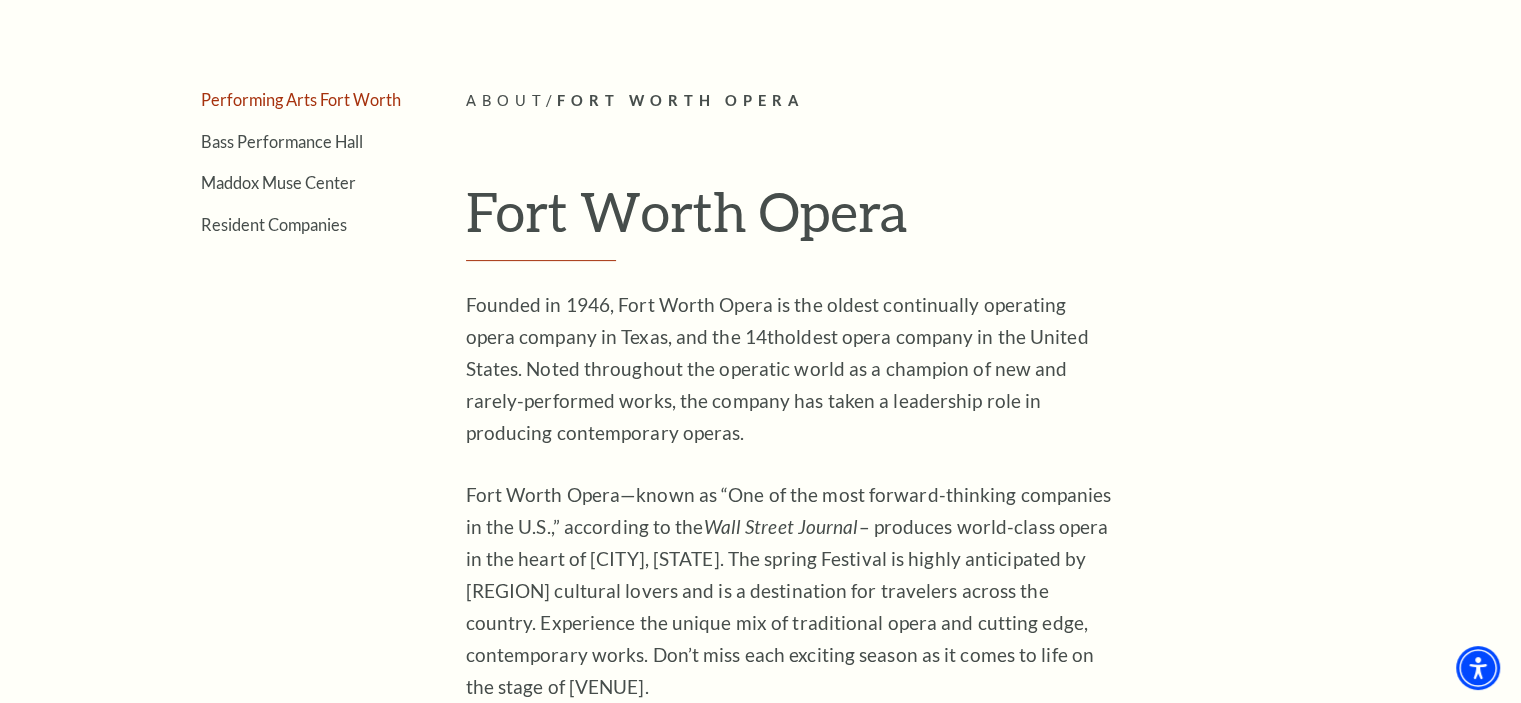 click on "Performing Arts Fort Worth" at bounding box center [301, 99] 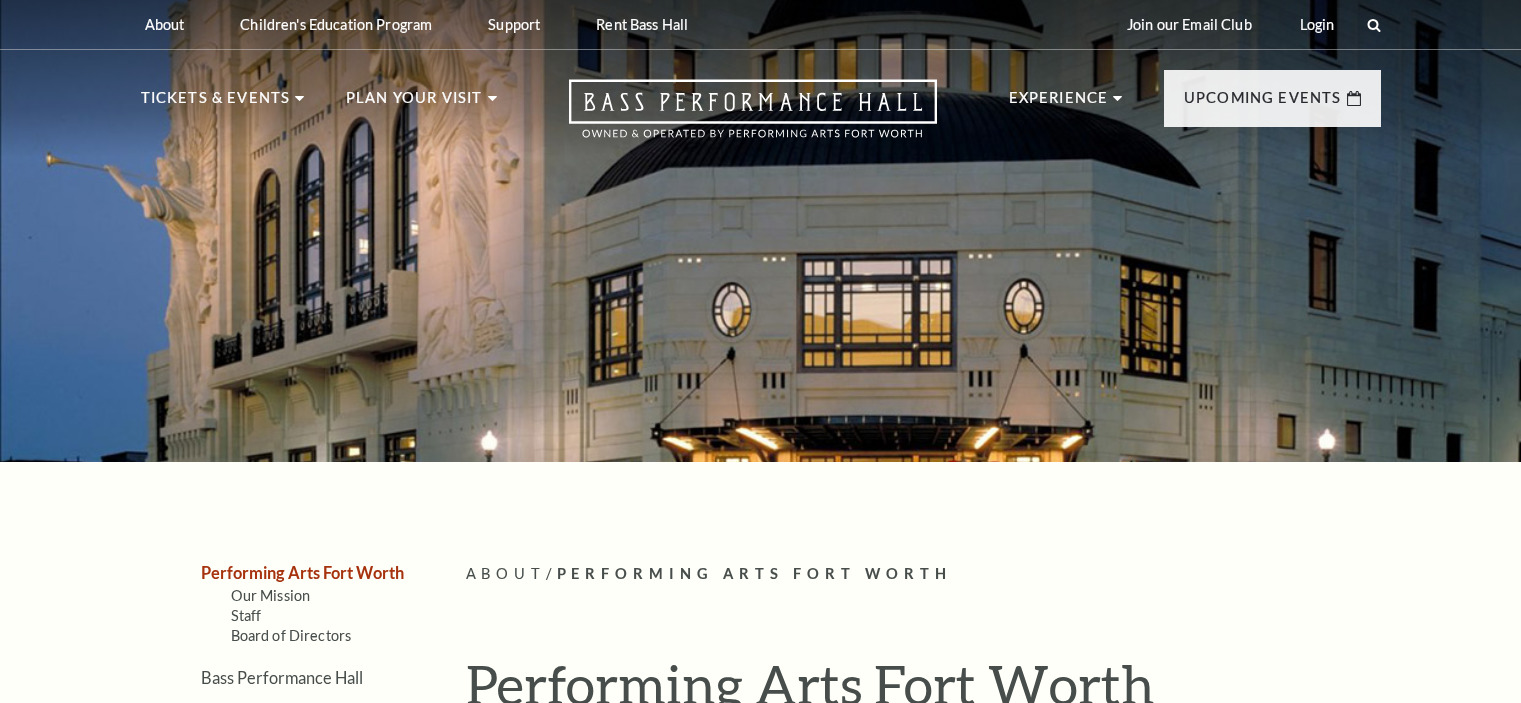 scroll, scrollTop: 0, scrollLeft: 0, axis: both 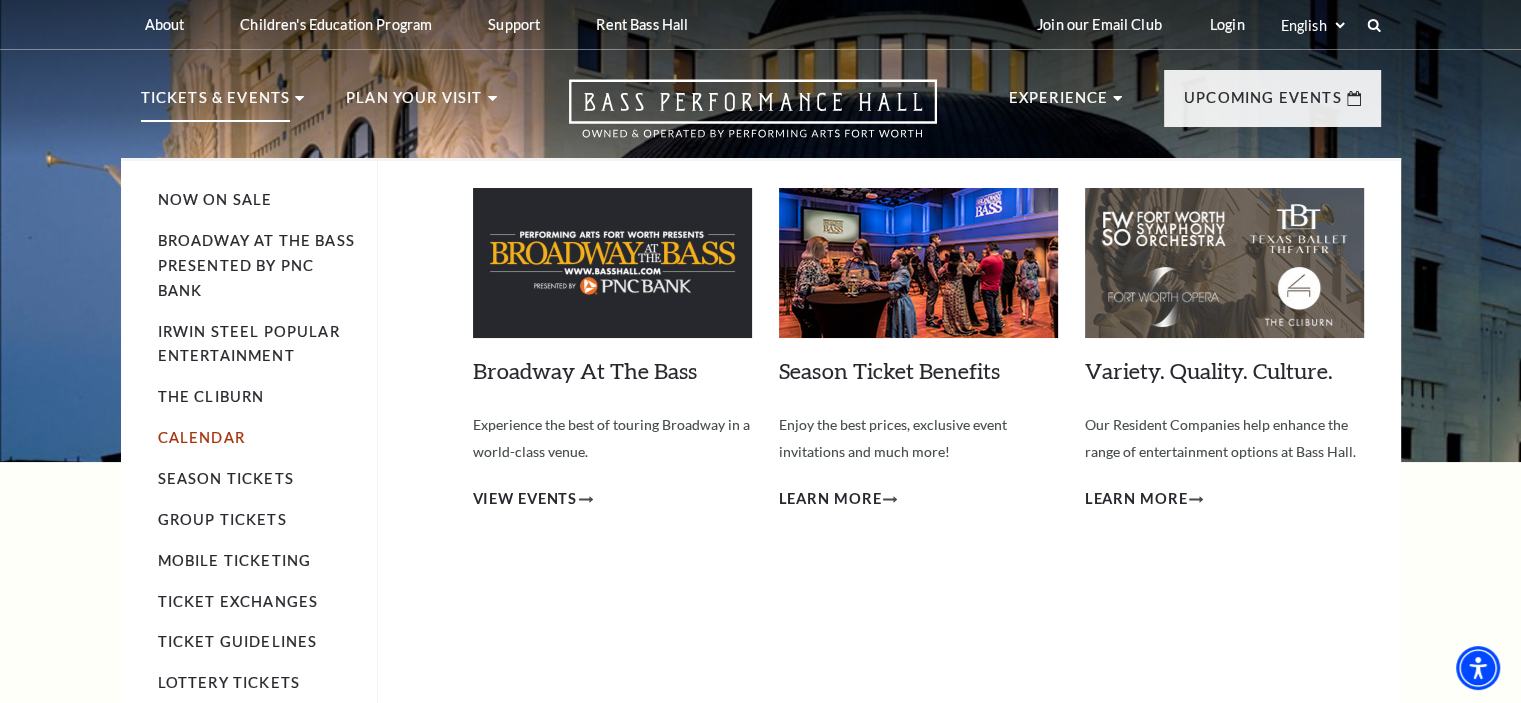 click on "Calendar" at bounding box center (201, 437) 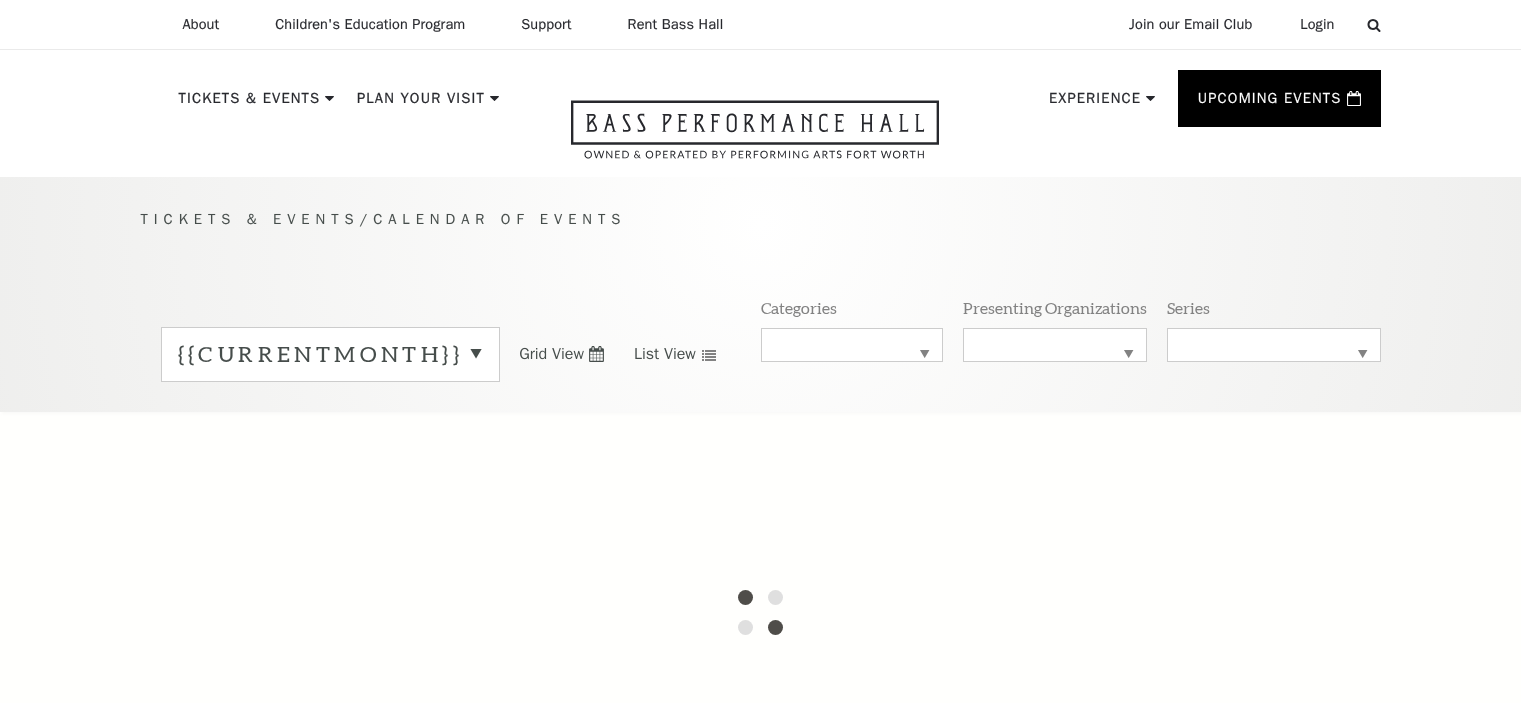 scroll, scrollTop: 0, scrollLeft: 0, axis: both 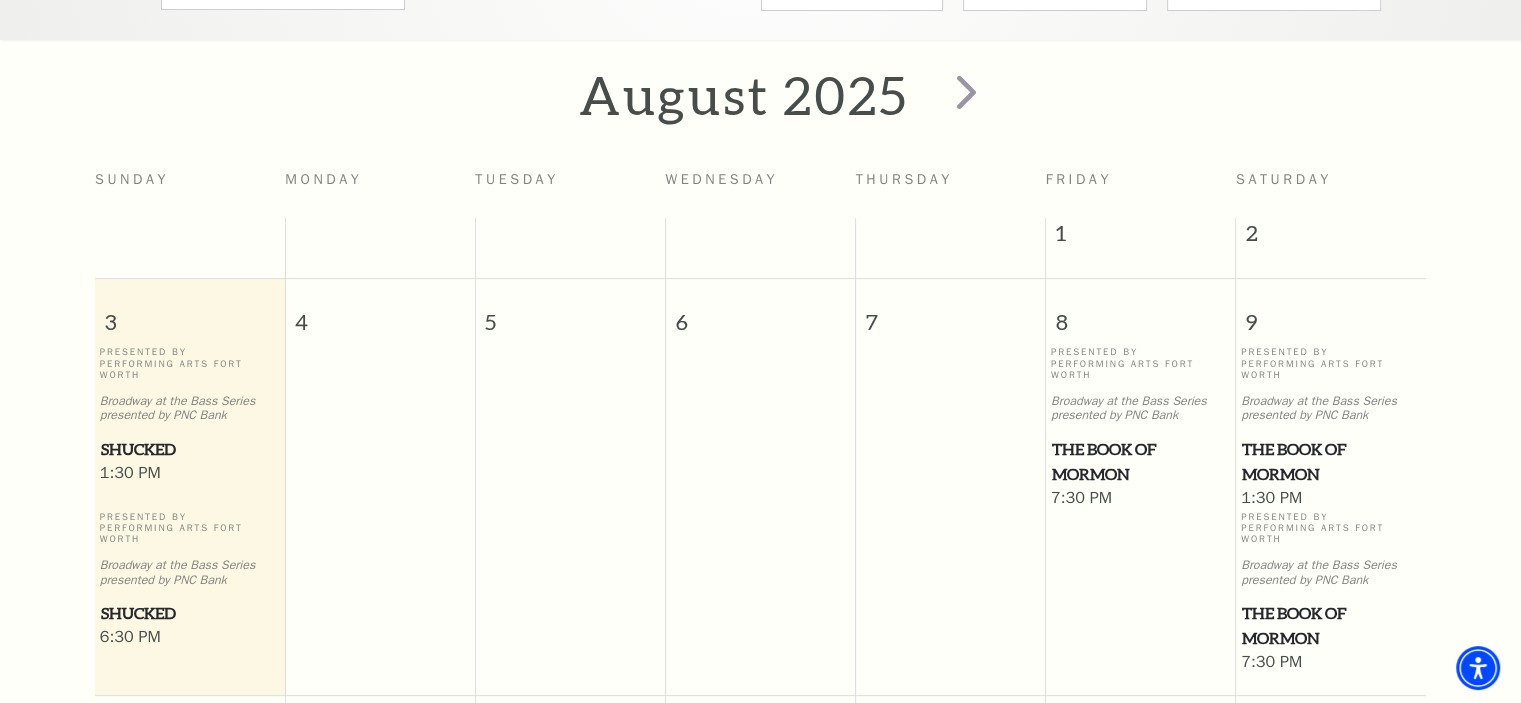 click on "The Book of Mormon" at bounding box center [1141, 461] 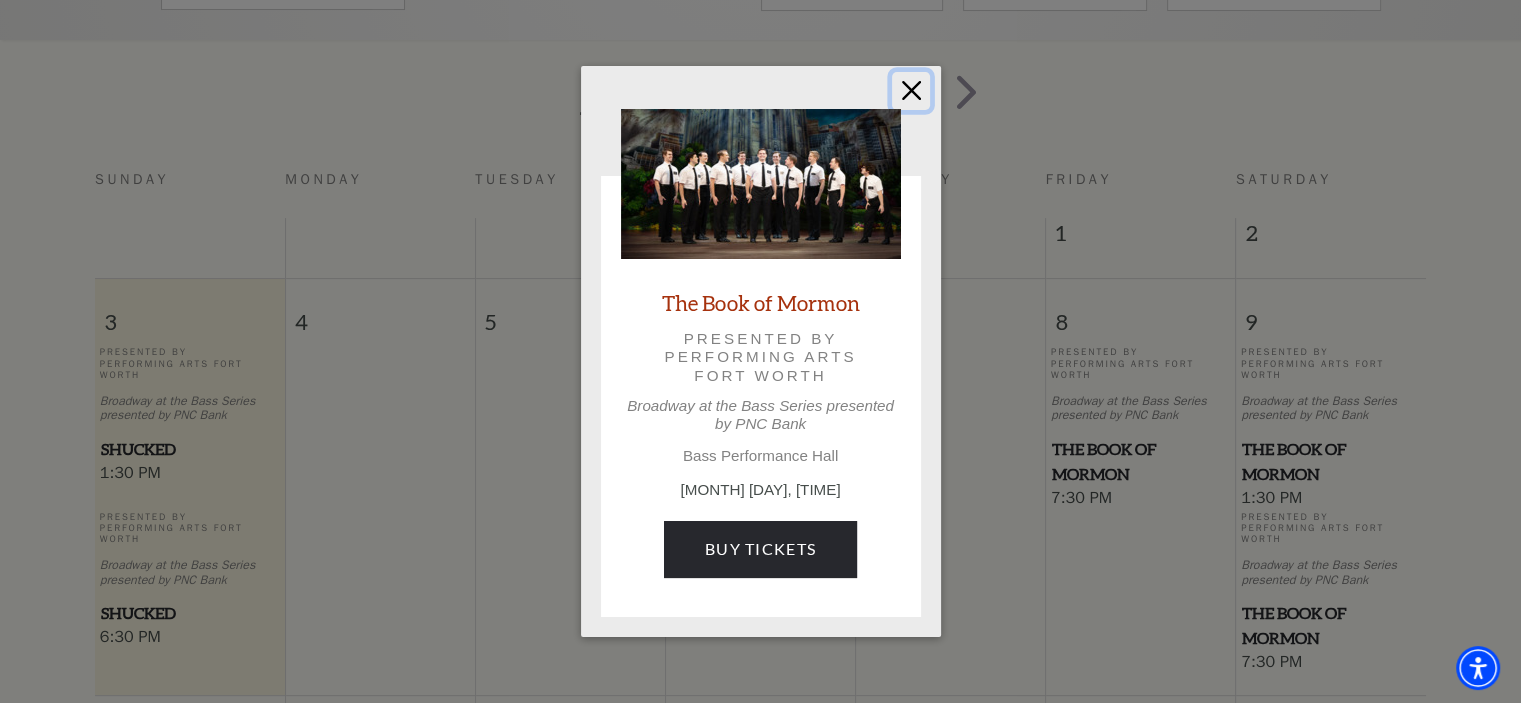 click at bounding box center (911, 91) 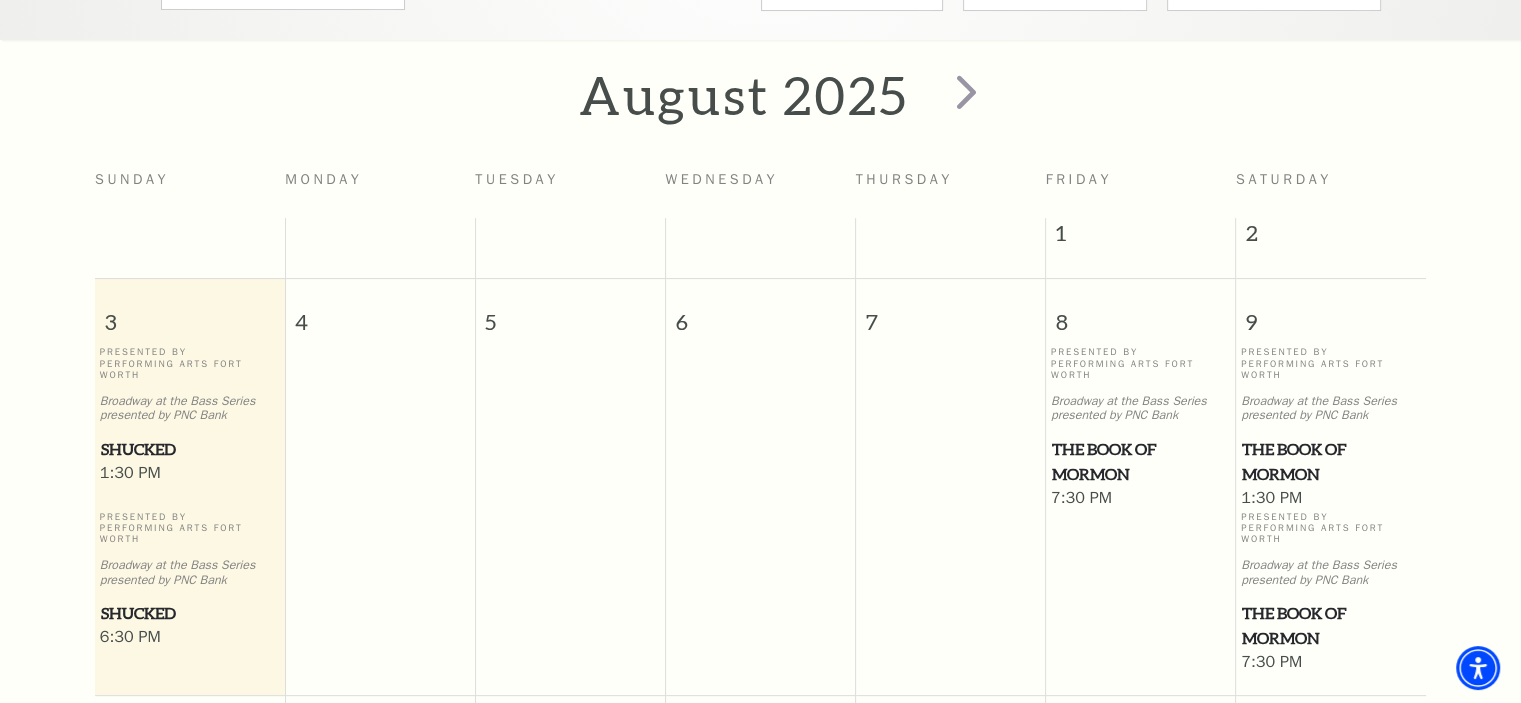 click on "The Book of Mormon" at bounding box center [1331, 461] 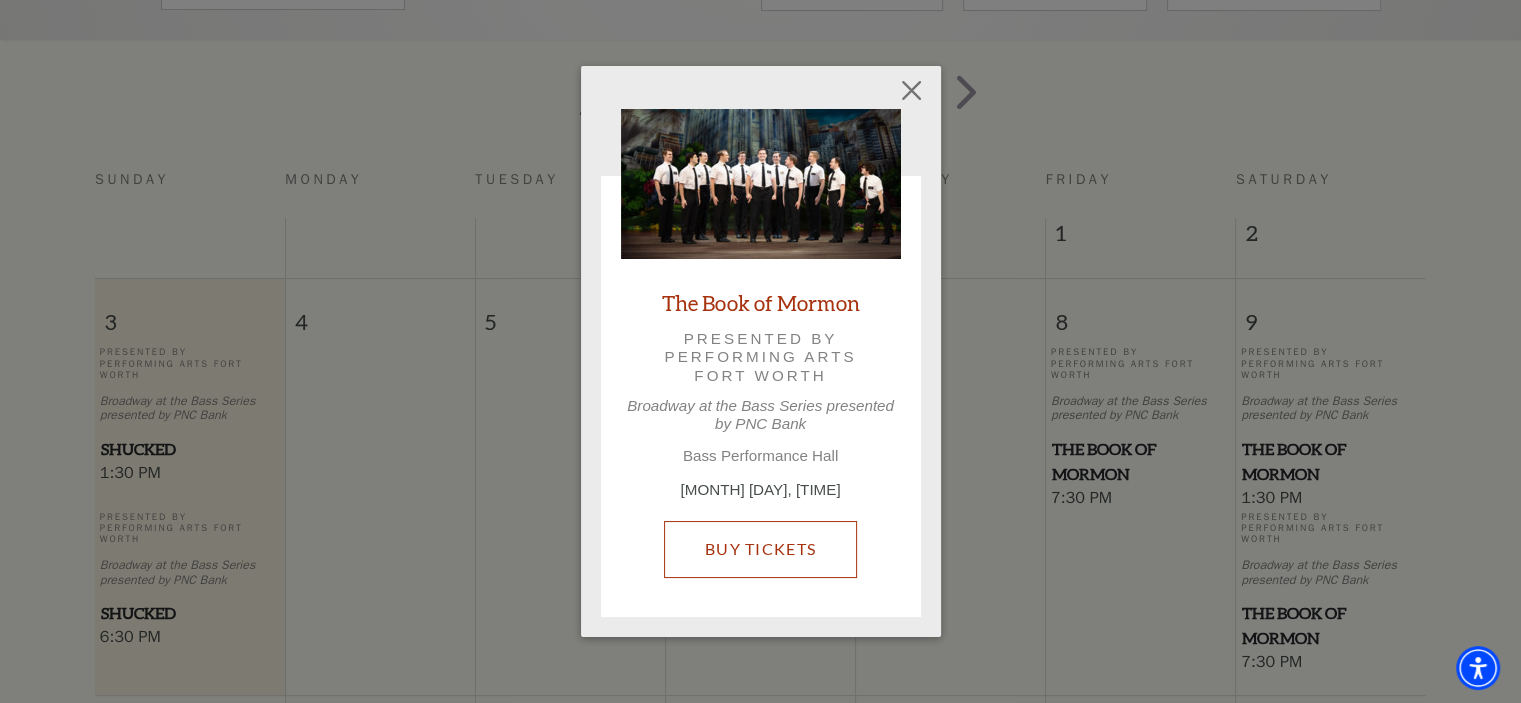 click on "Buy Tickets" at bounding box center [760, 549] 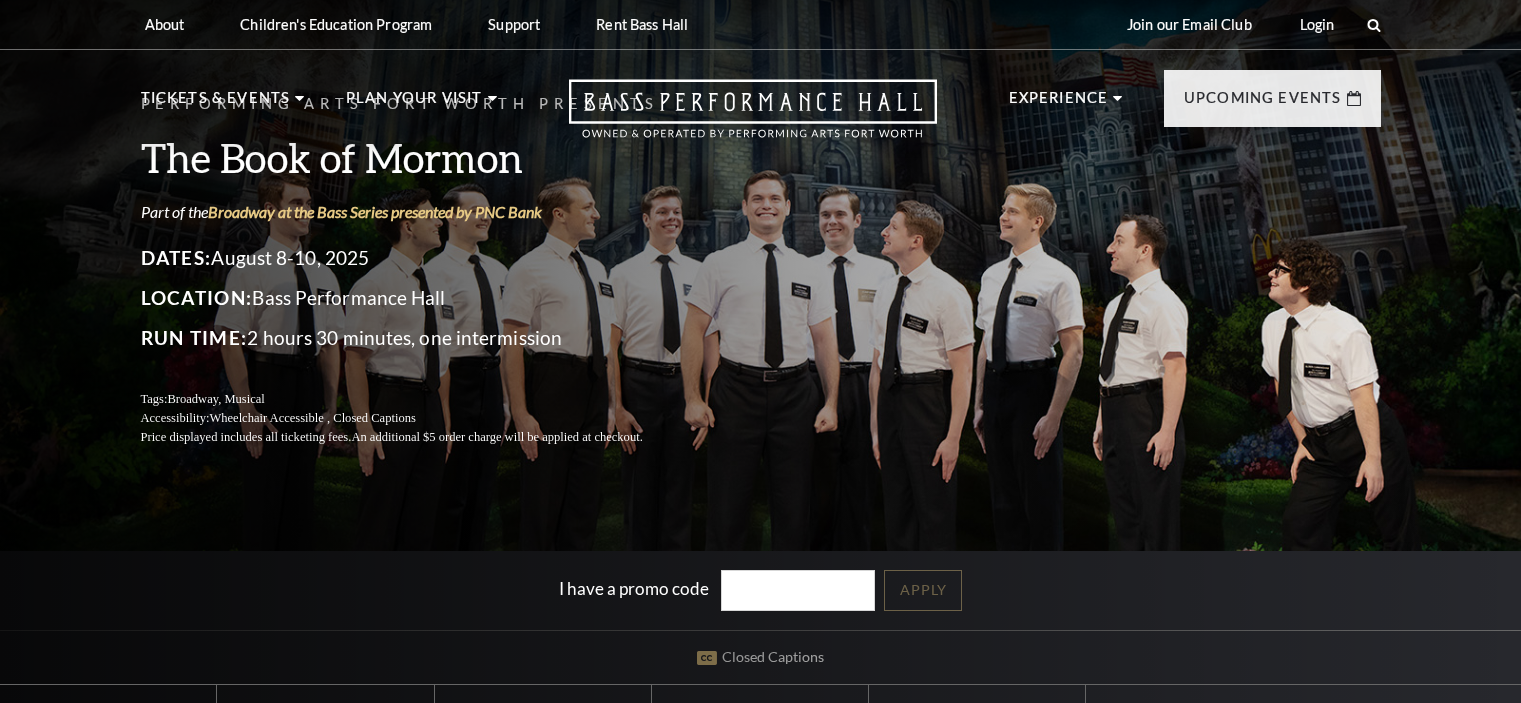 scroll, scrollTop: 0, scrollLeft: 0, axis: both 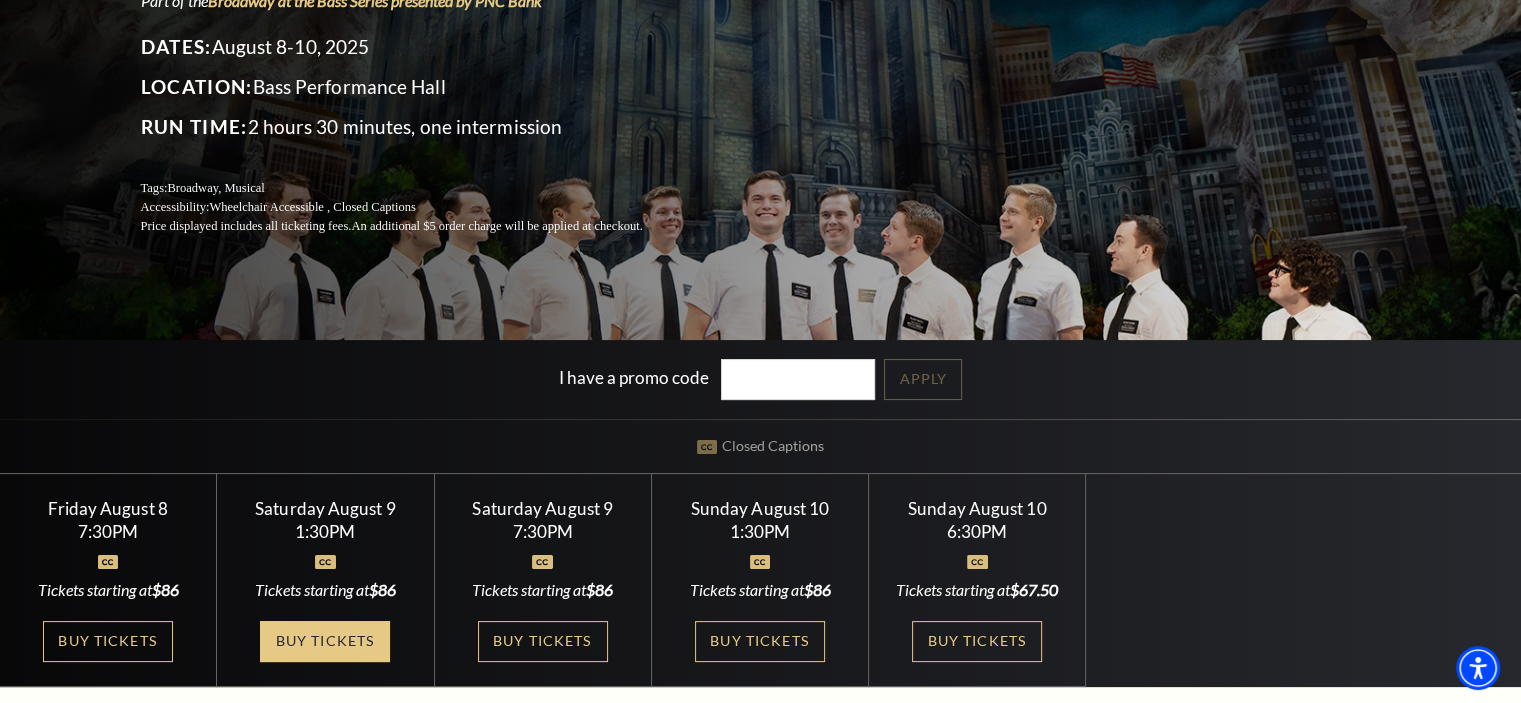 click on "Buy Tickets" at bounding box center (325, 641) 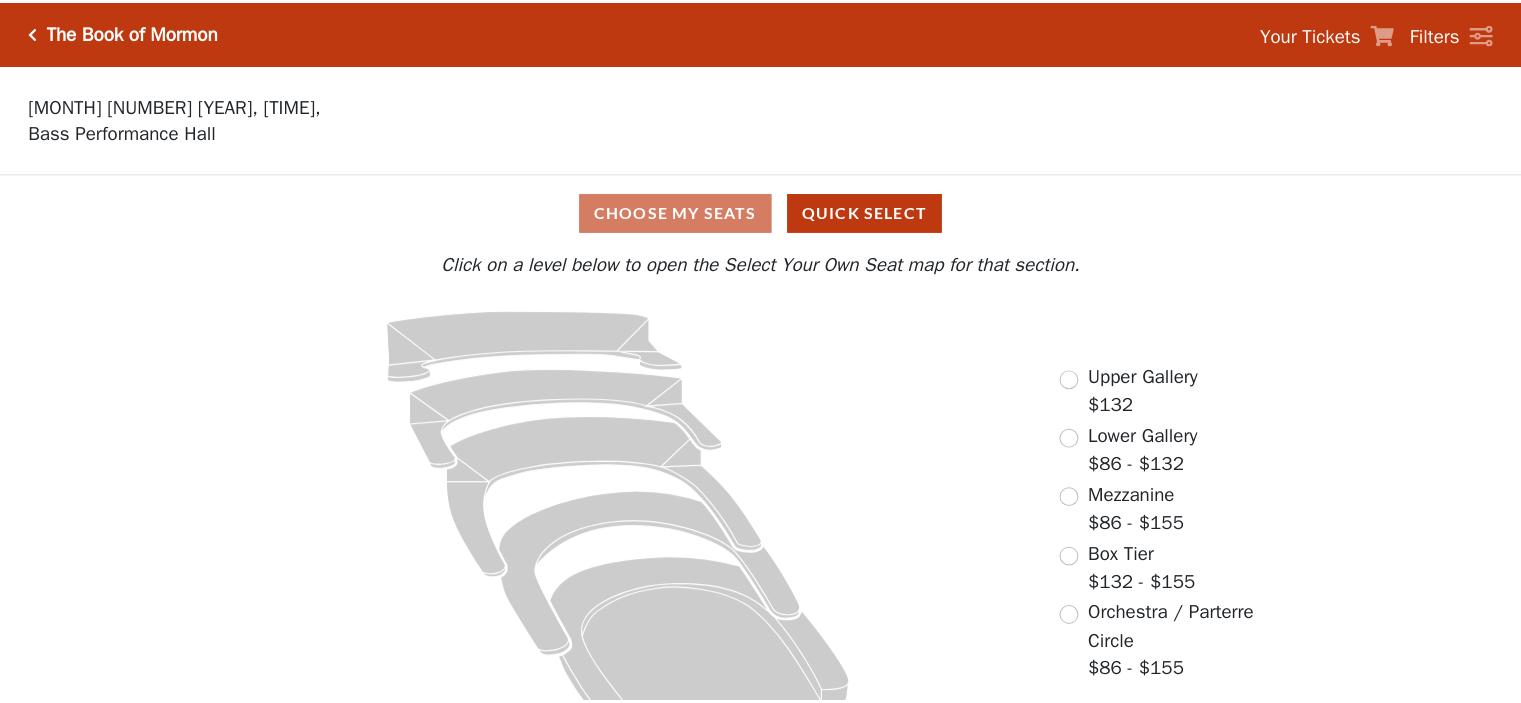 scroll, scrollTop: 0, scrollLeft: 0, axis: both 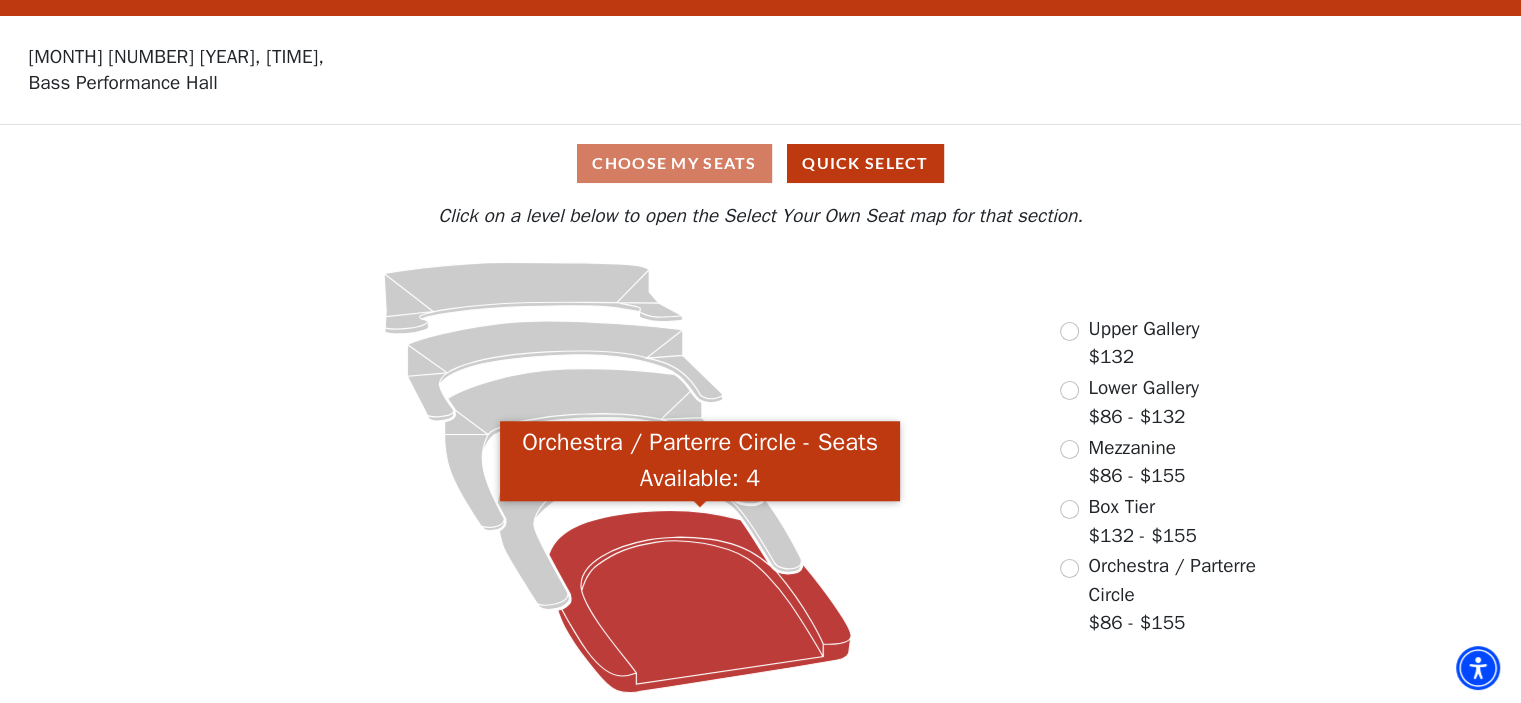 click 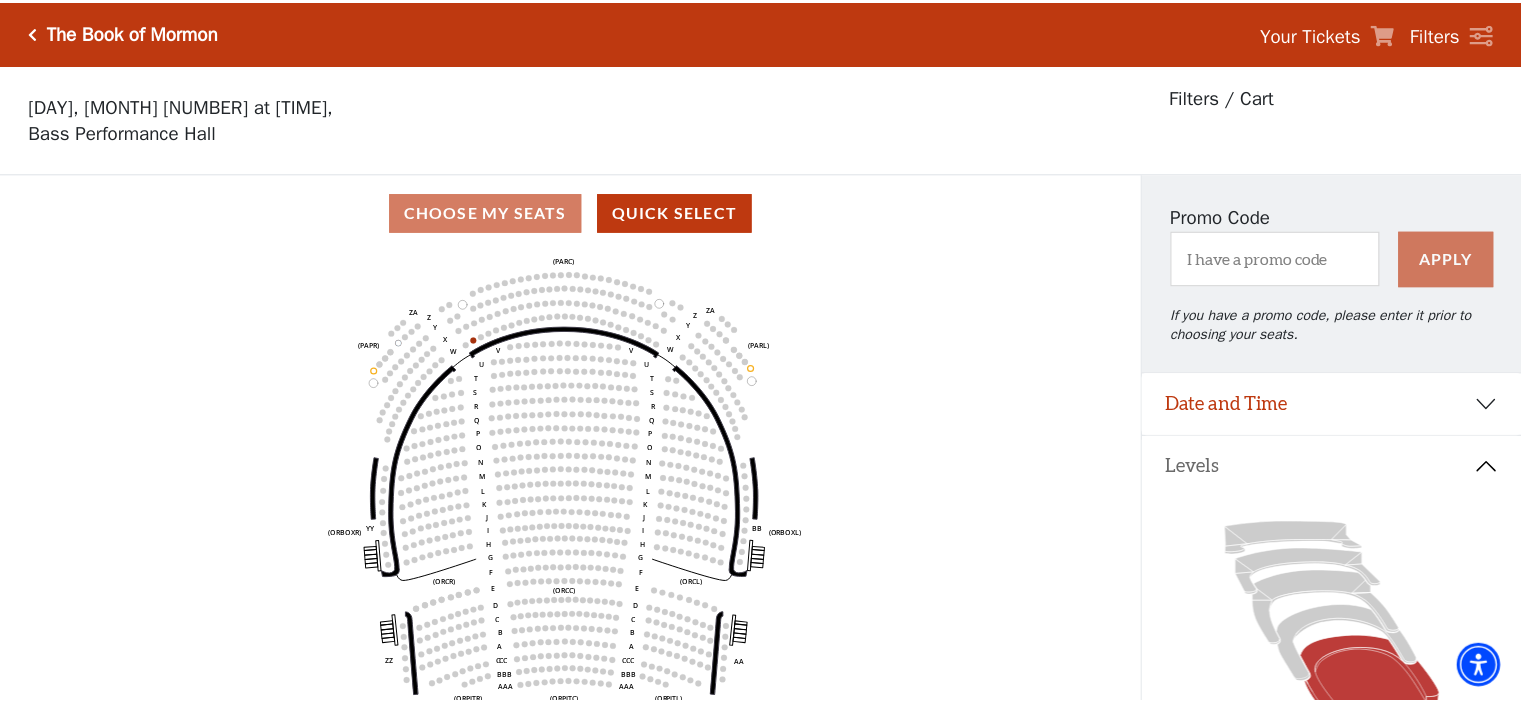 scroll, scrollTop: 92, scrollLeft: 0, axis: vertical 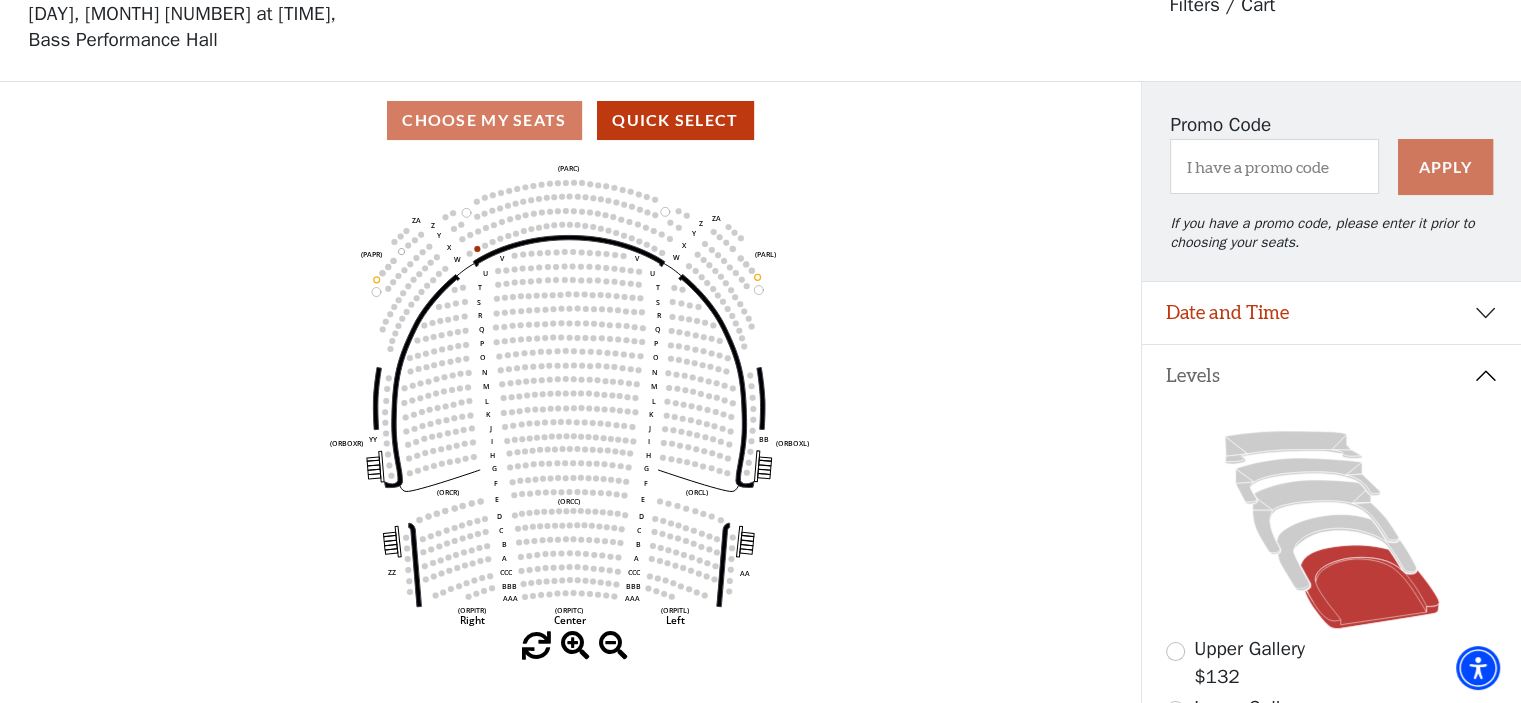 click on "Choose My Seats
Quick Select" at bounding box center (570, 120) 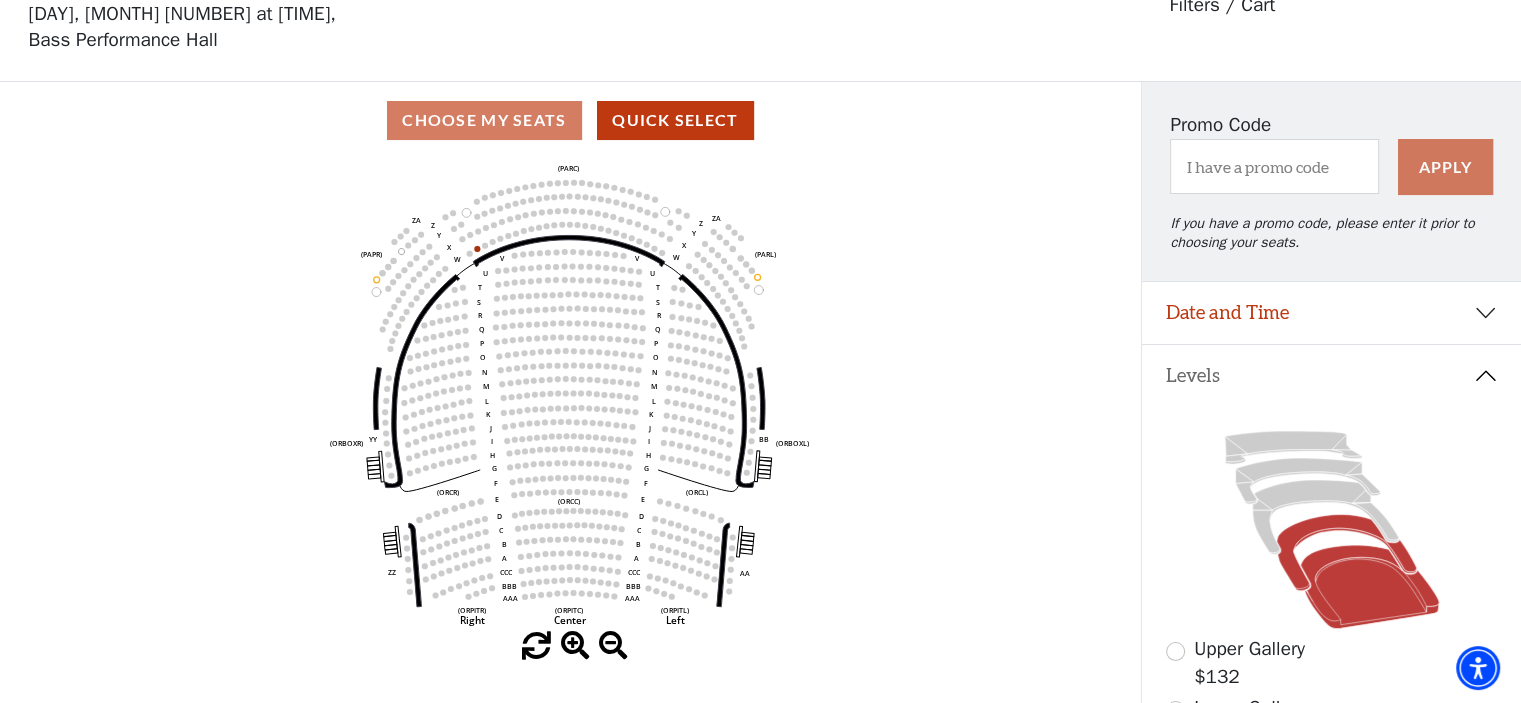 click 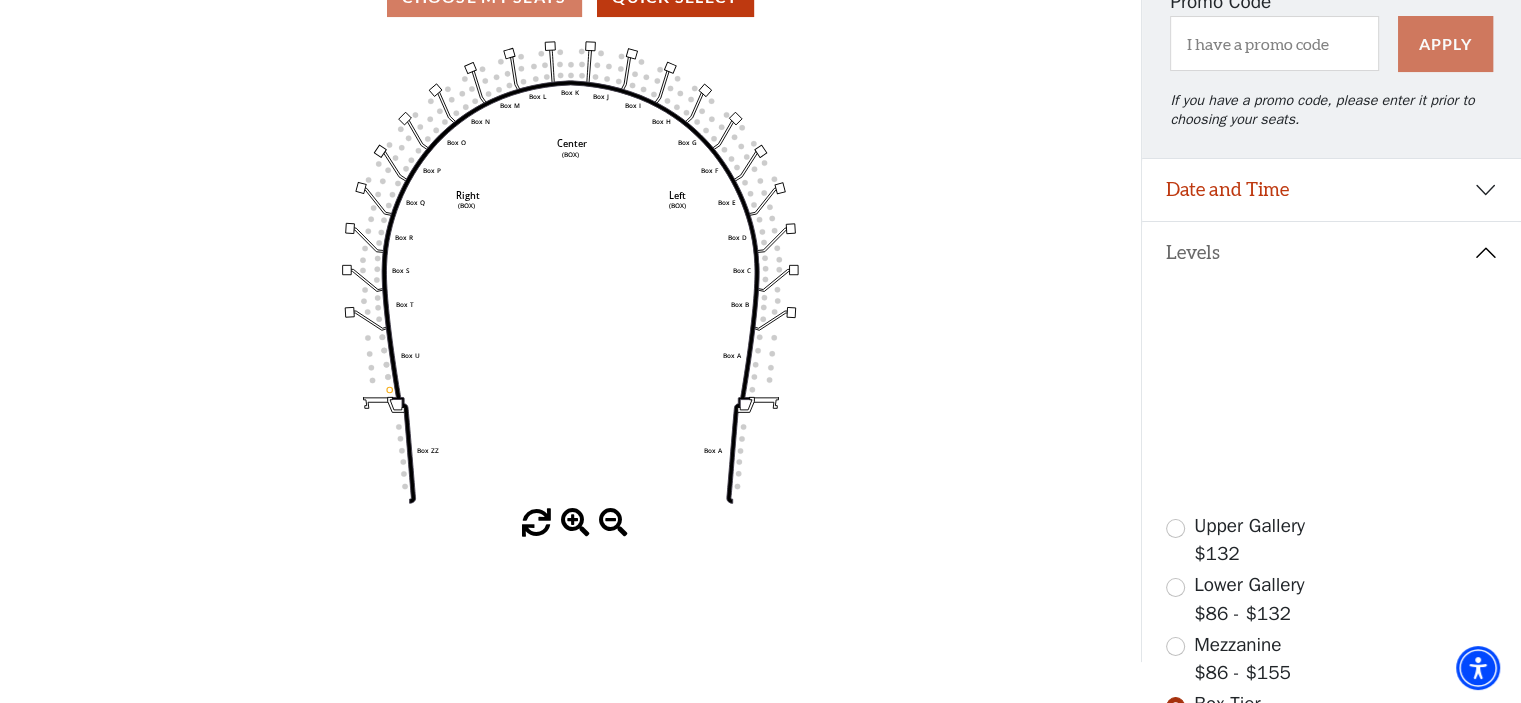 scroll, scrollTop: 216, scrollLeft: 0, axis: vertical 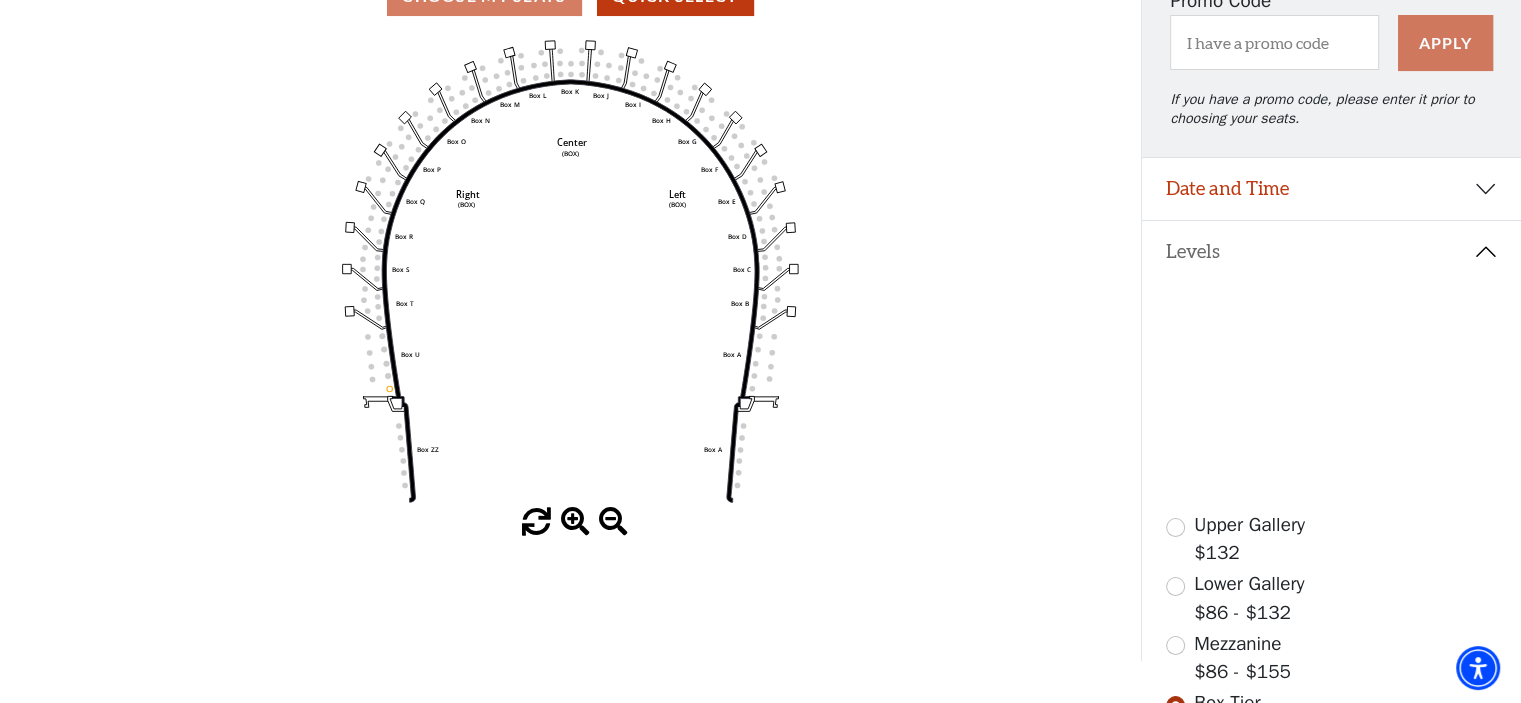 click 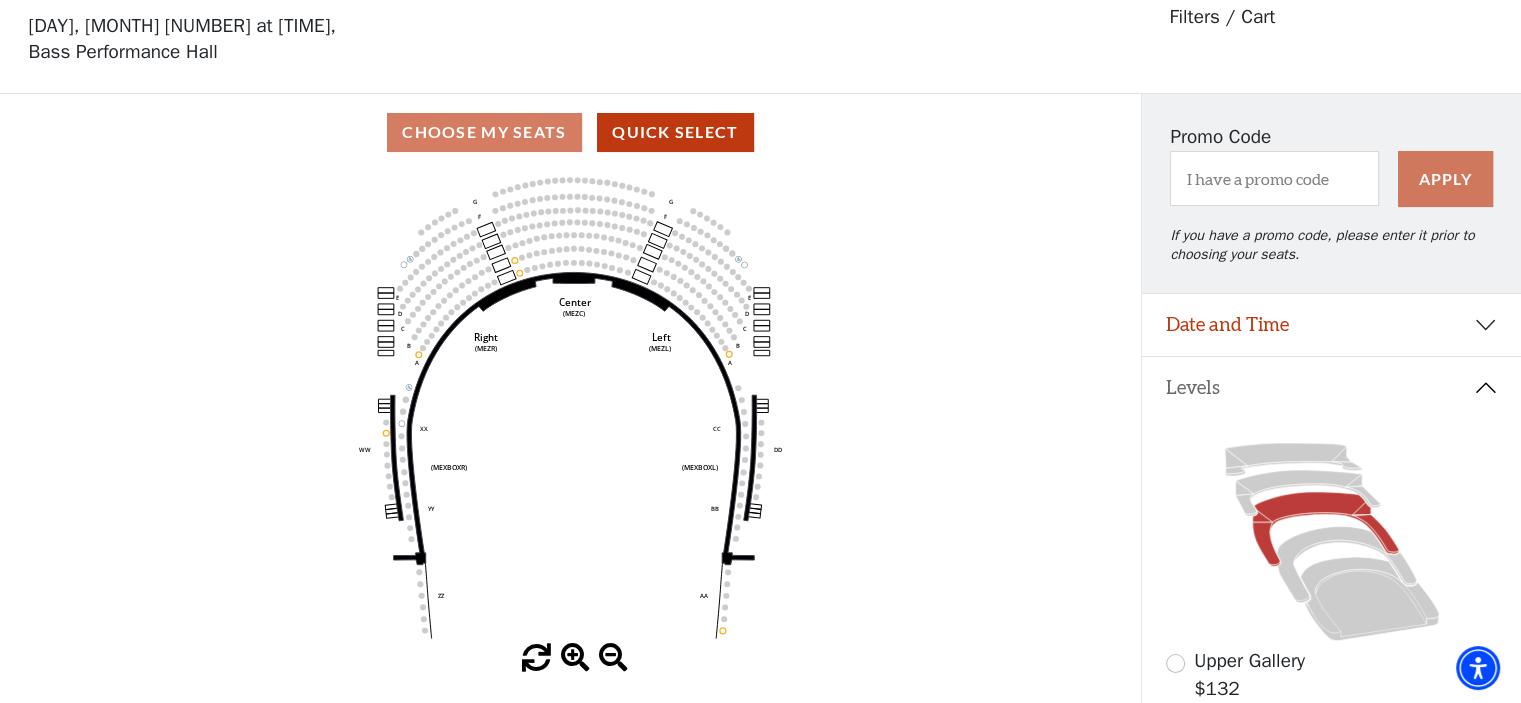 scroll, scrollTop: 92, scrollLeft: 0, axis: vertical 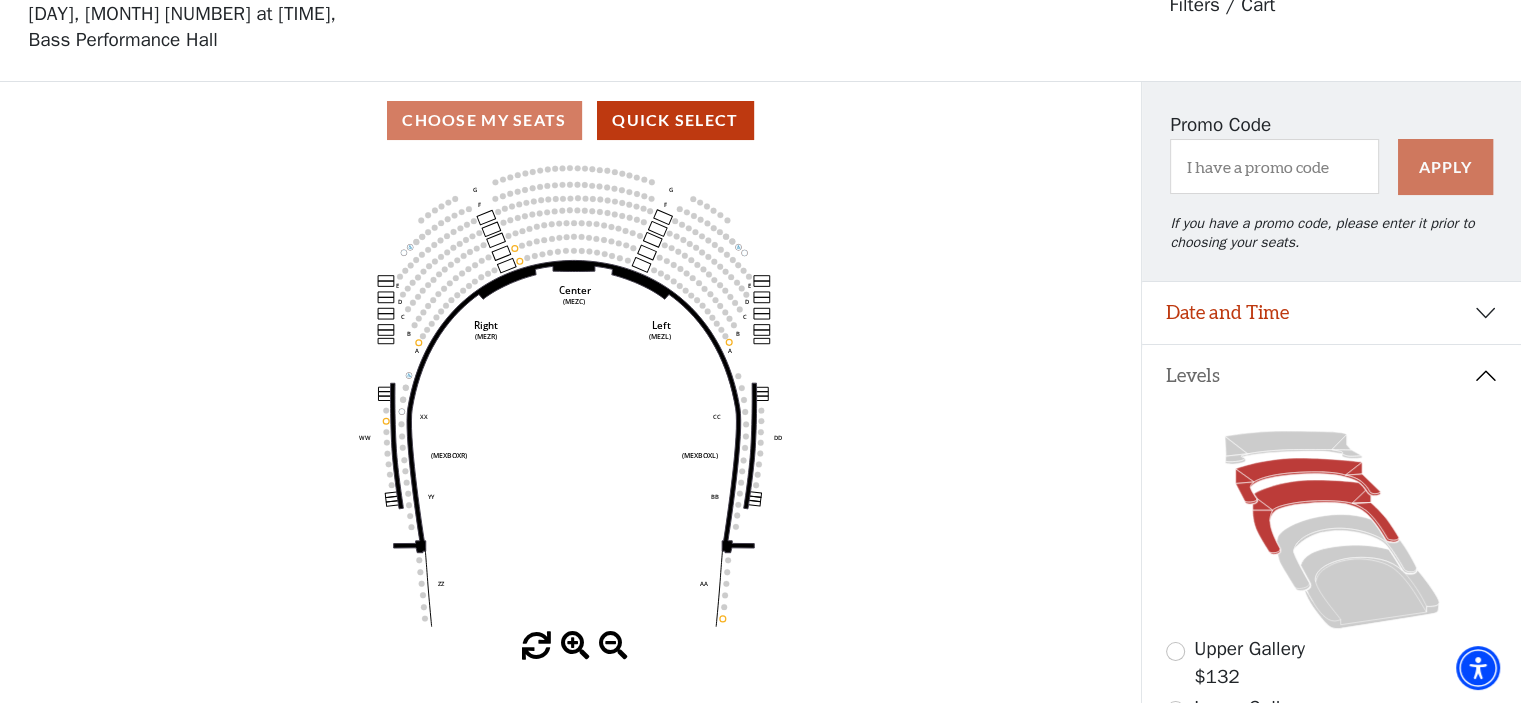 click 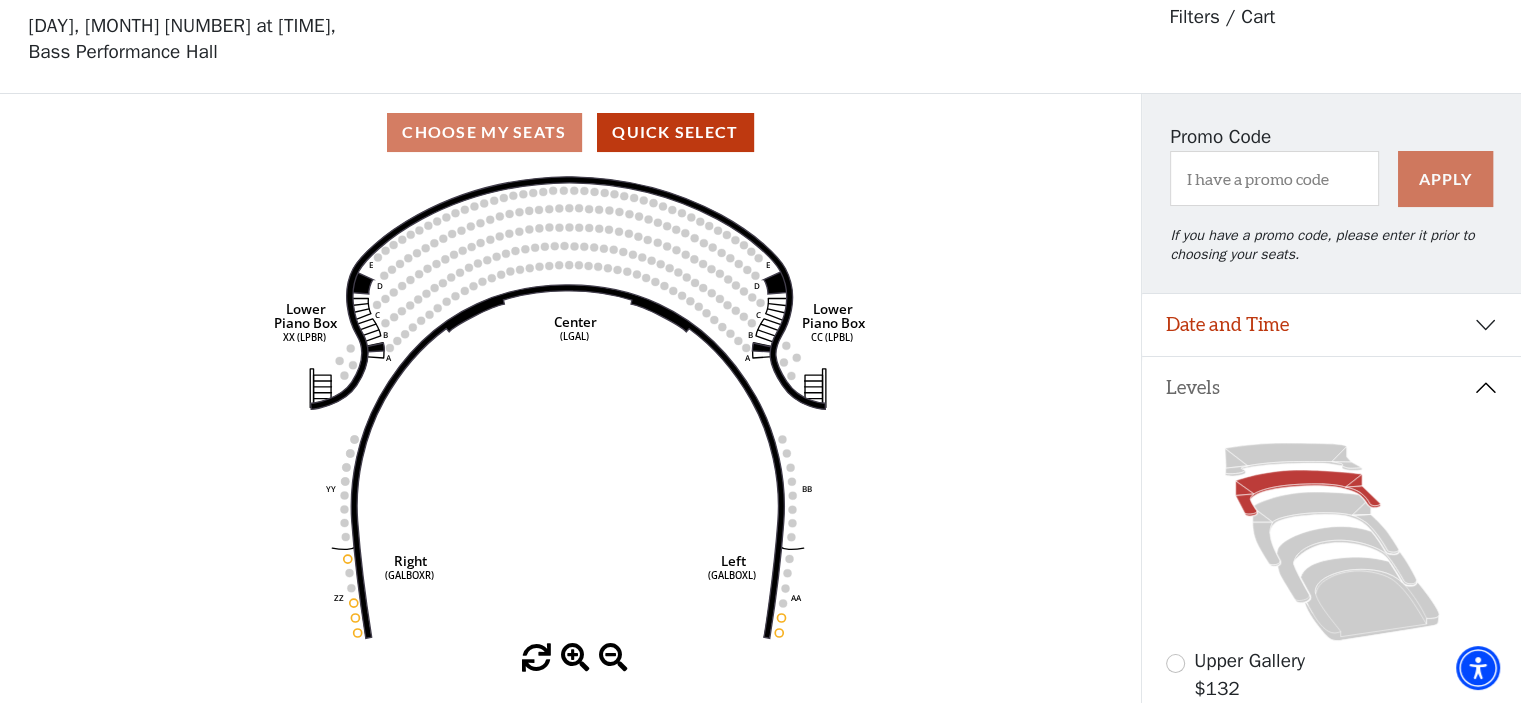 scroll, scrollTop: 92, scrollLeft: 0, axis: vertical 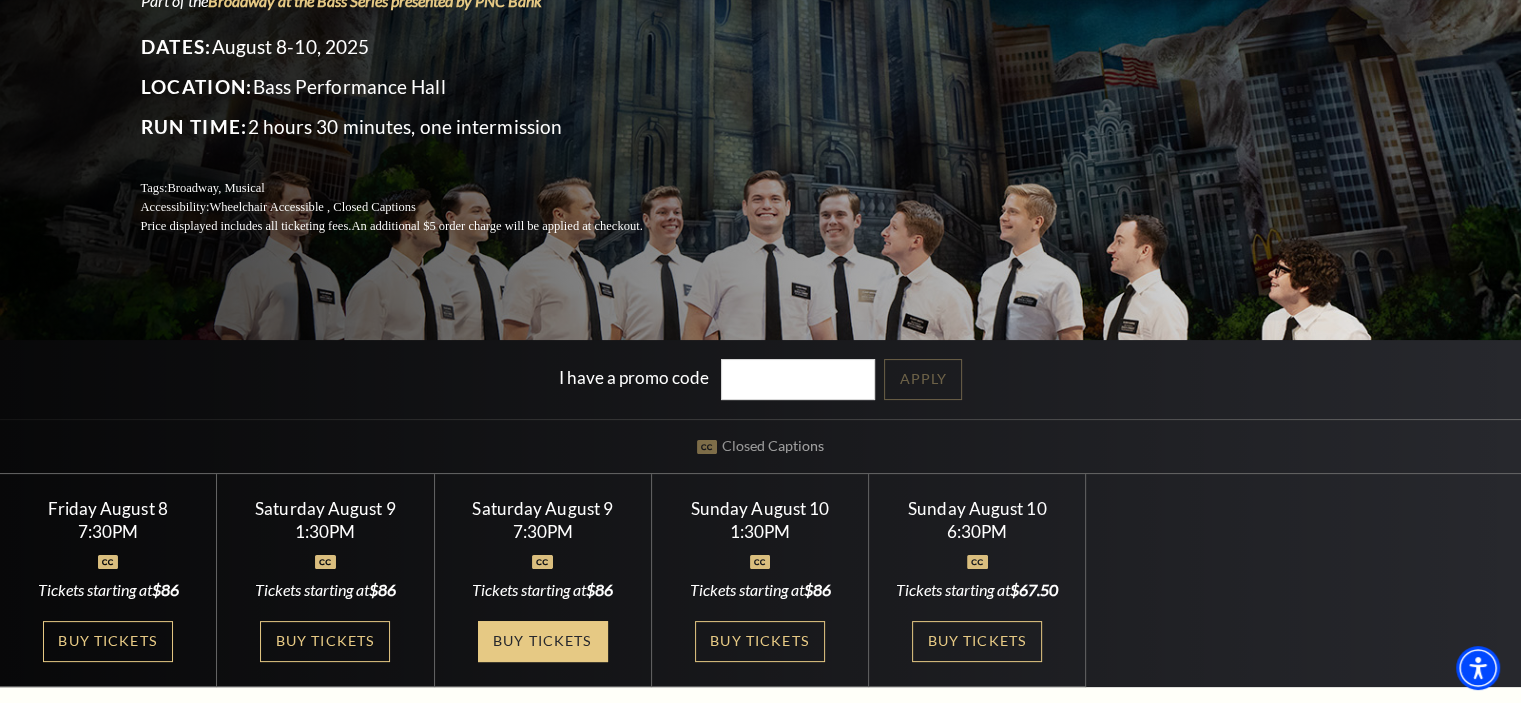 click on "Buy Tickets" at bounding box center [543, 641] 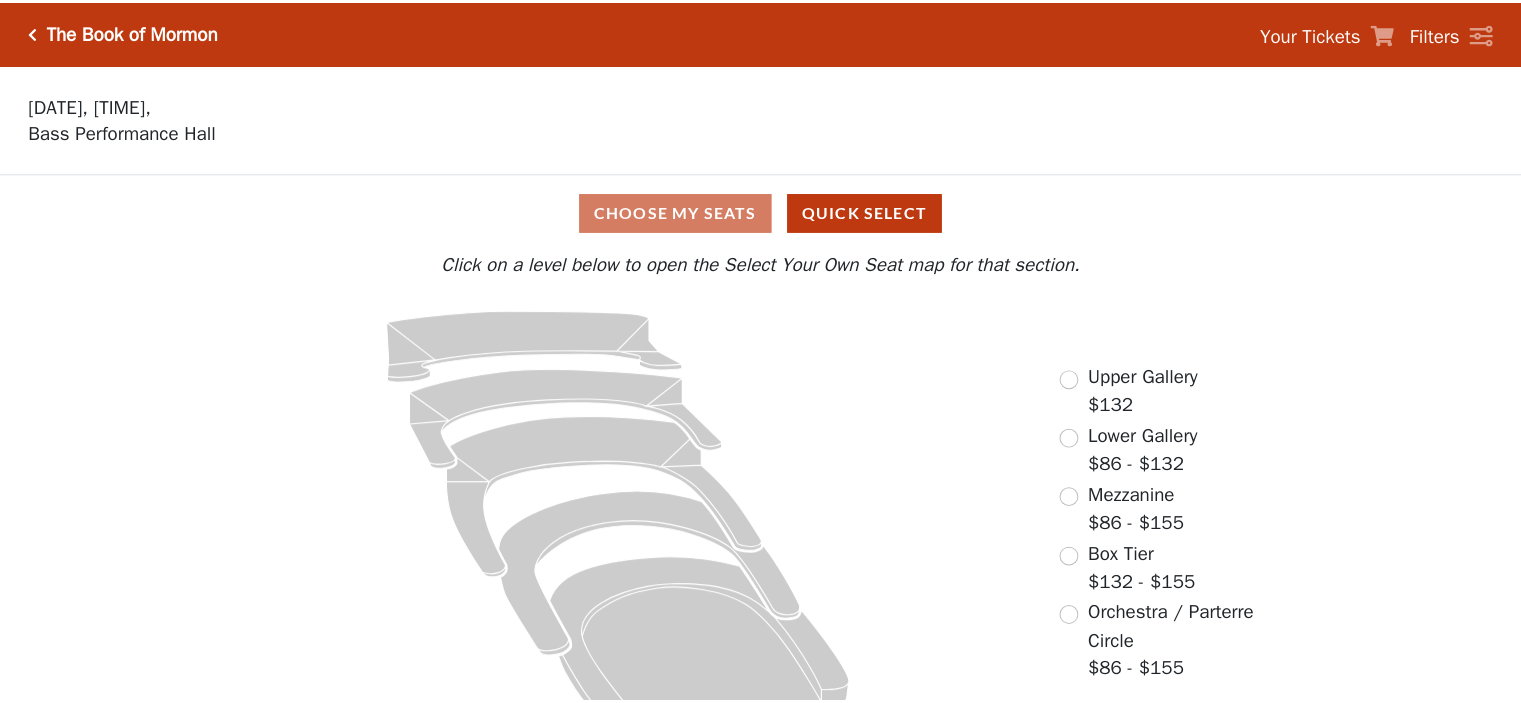 scroll, scrollTop: 0, scrollLeft: 0, axis: both 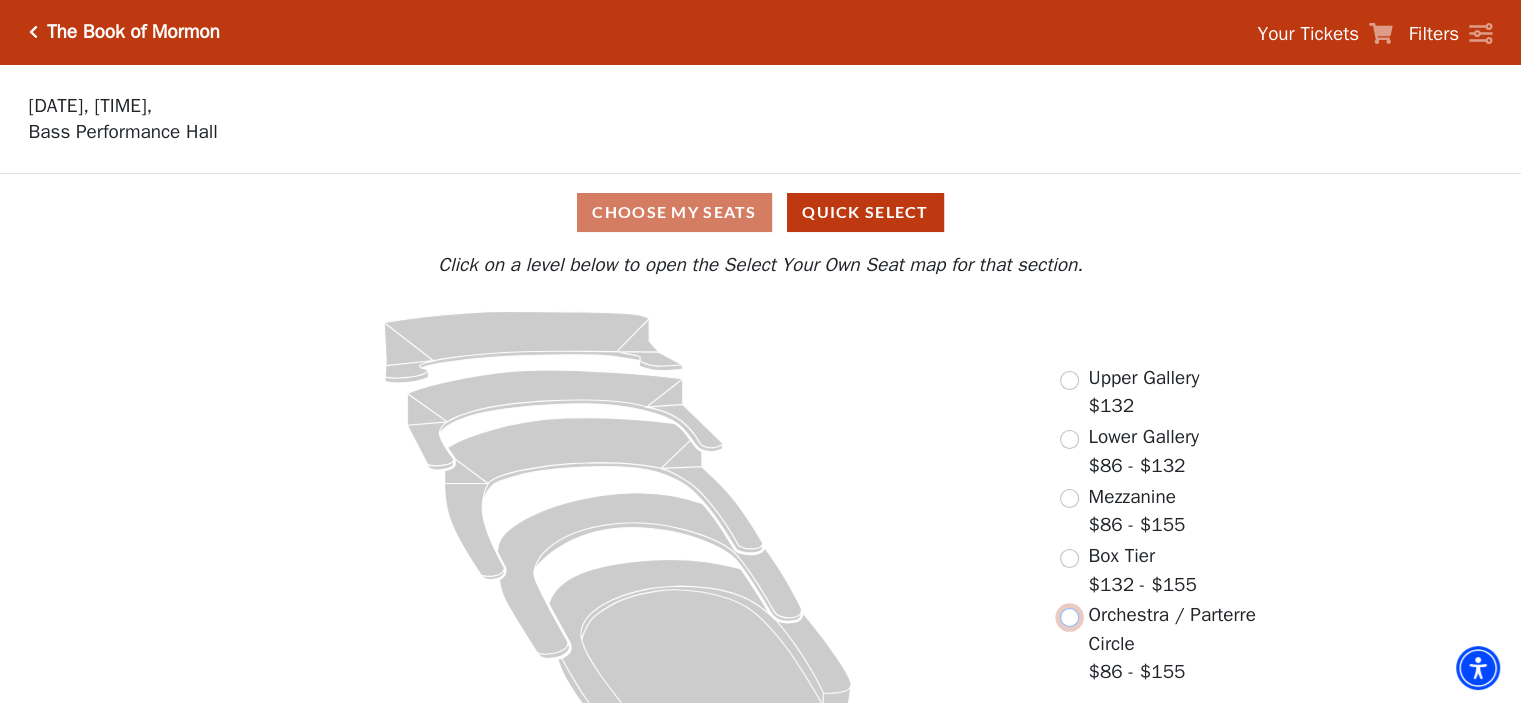 click at bounding box center [1069, 617] 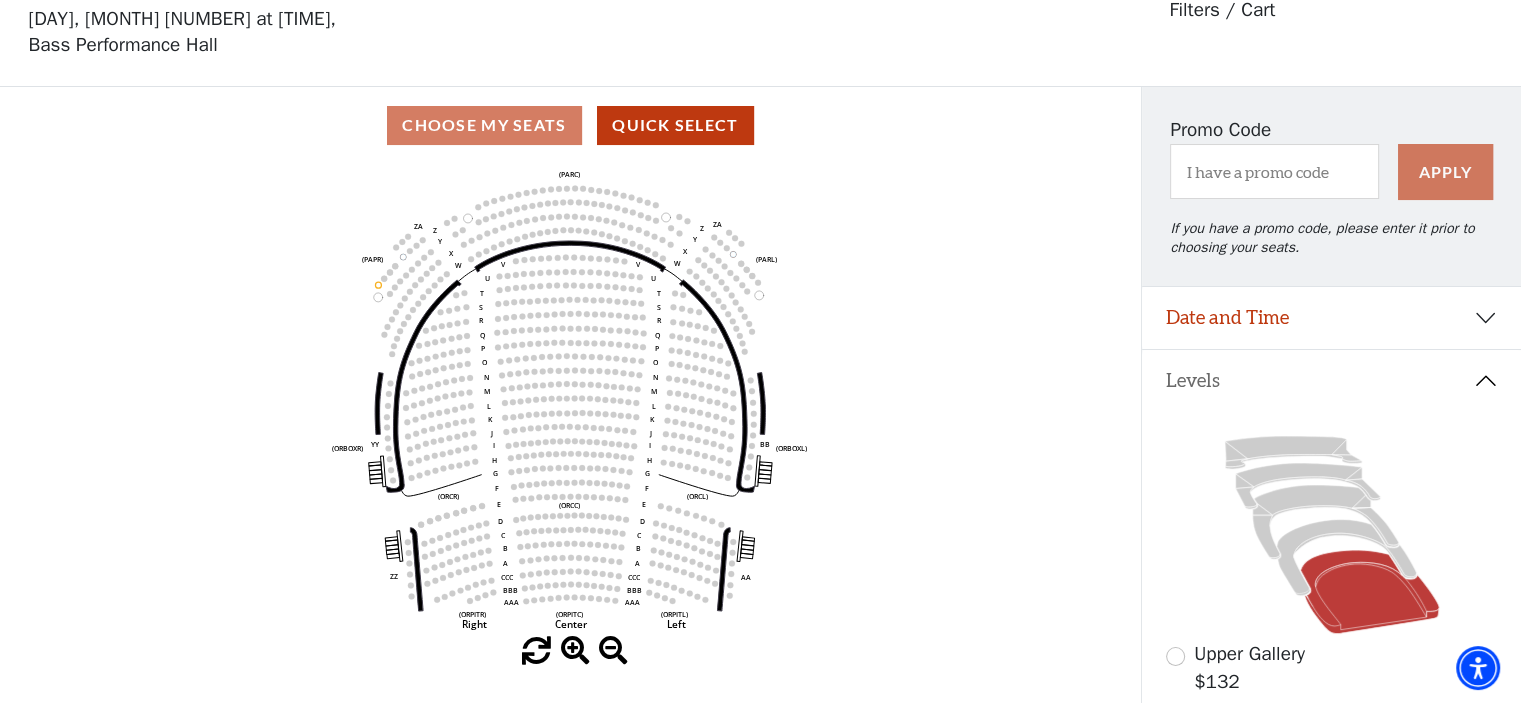 scroll, scrollTop: 92, scrollLeft: 0, axis: vertical 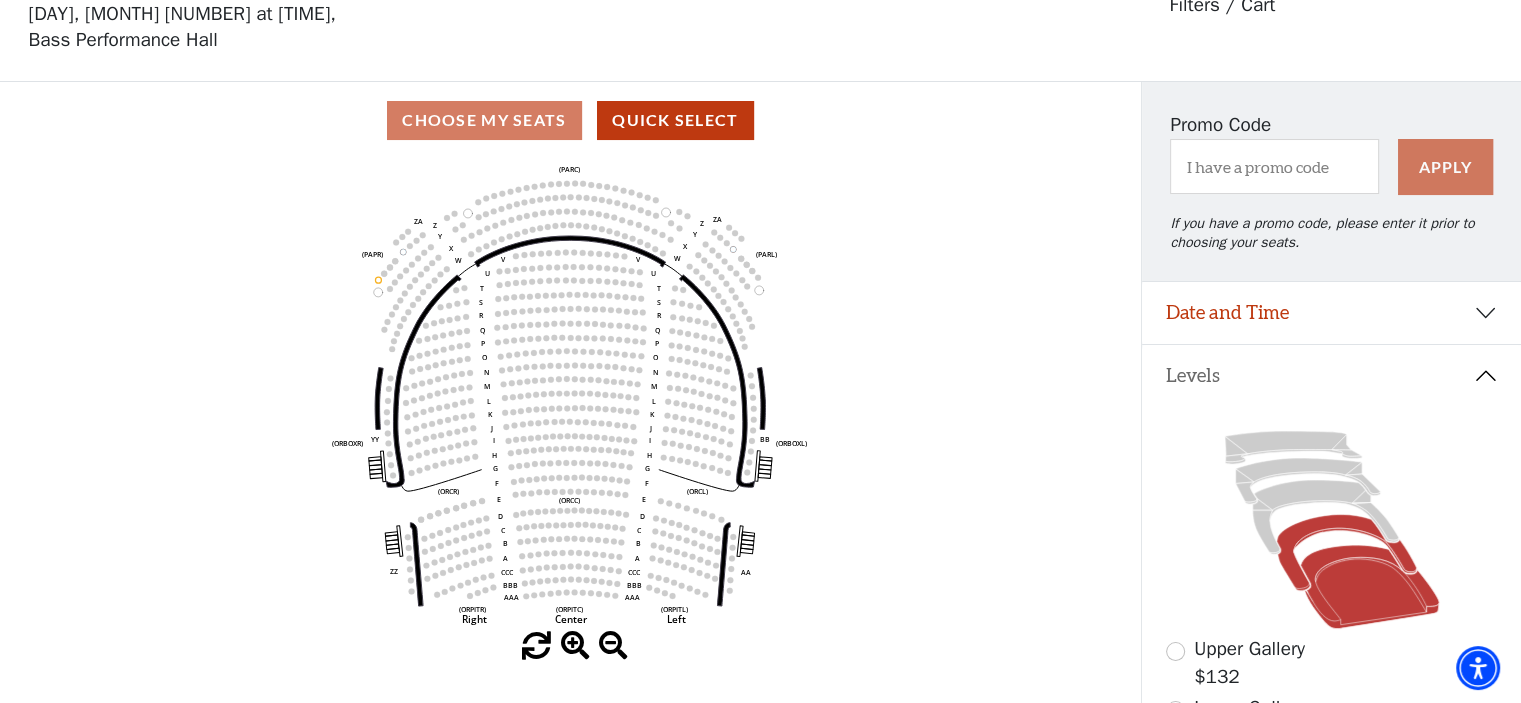 click 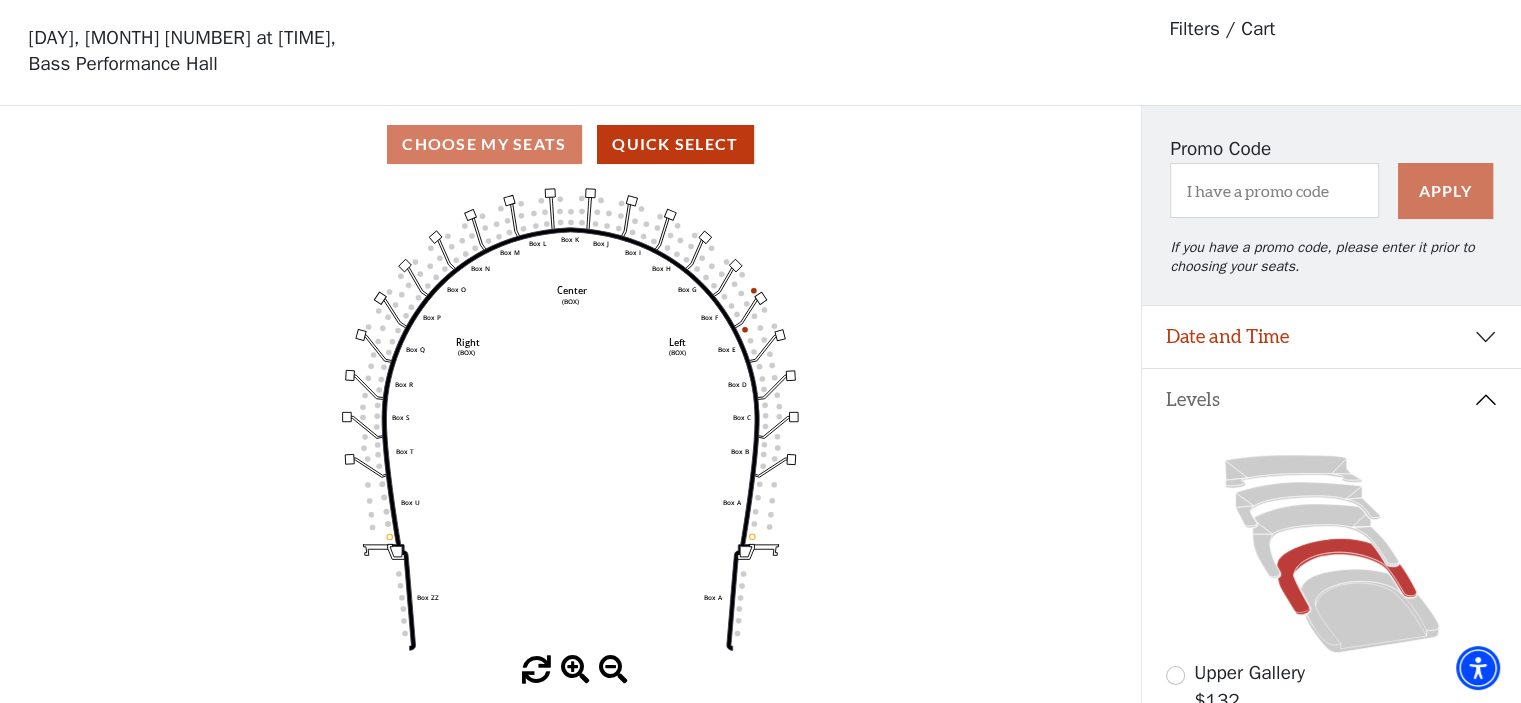 scroll, scrollTop: 92, scrollLeft: 0, axis: vertical 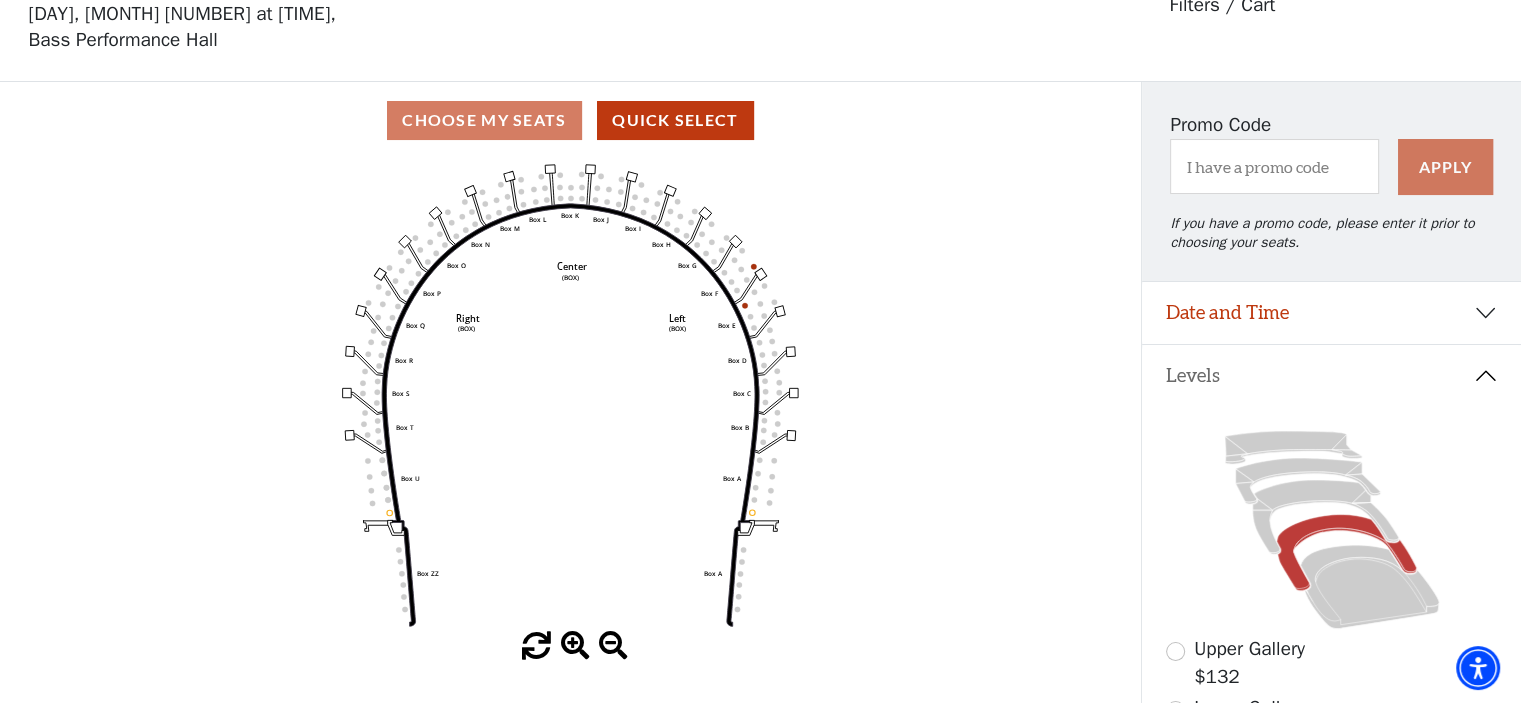 click on "Choose My Seats
Quick Select" at bounding box center (570, 120) 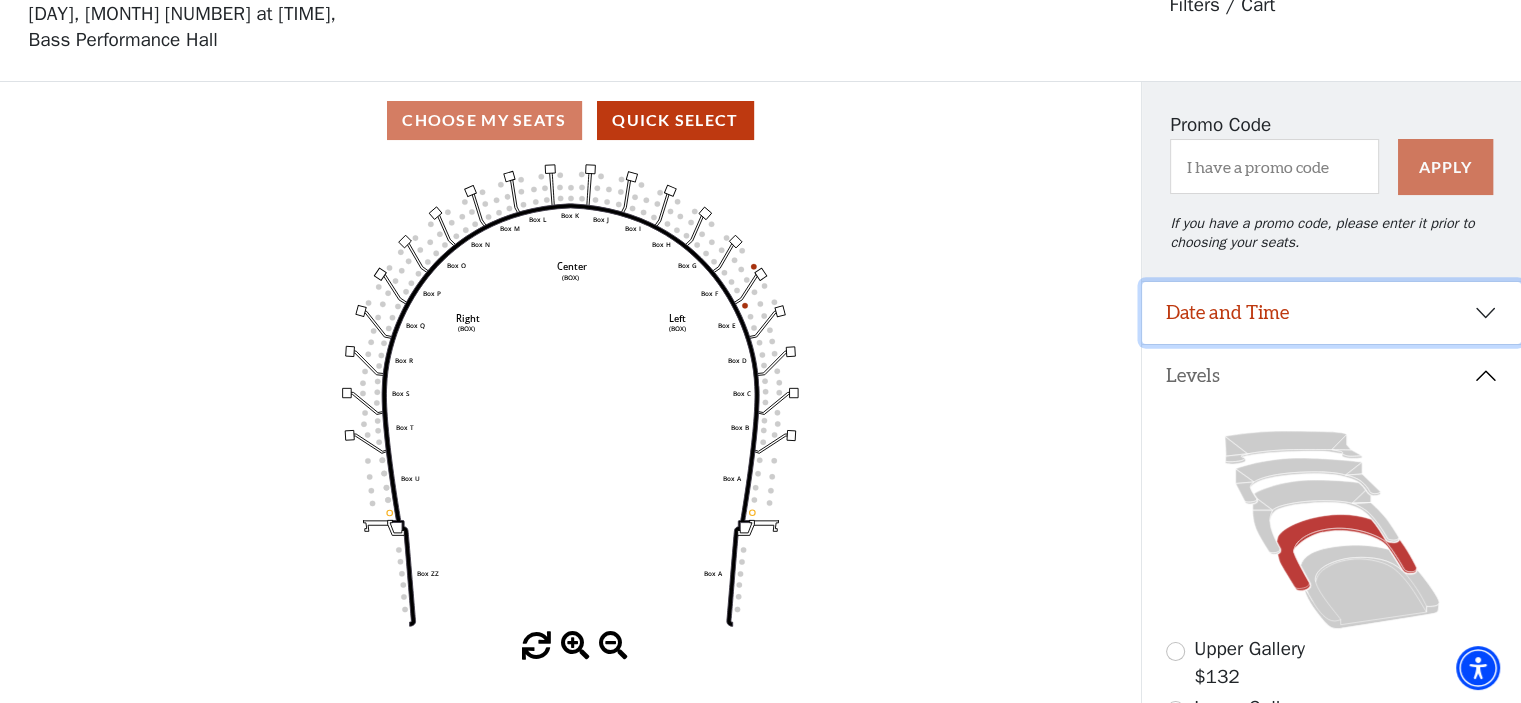 click on "Date and Time" at bounding box center (1331, 313) 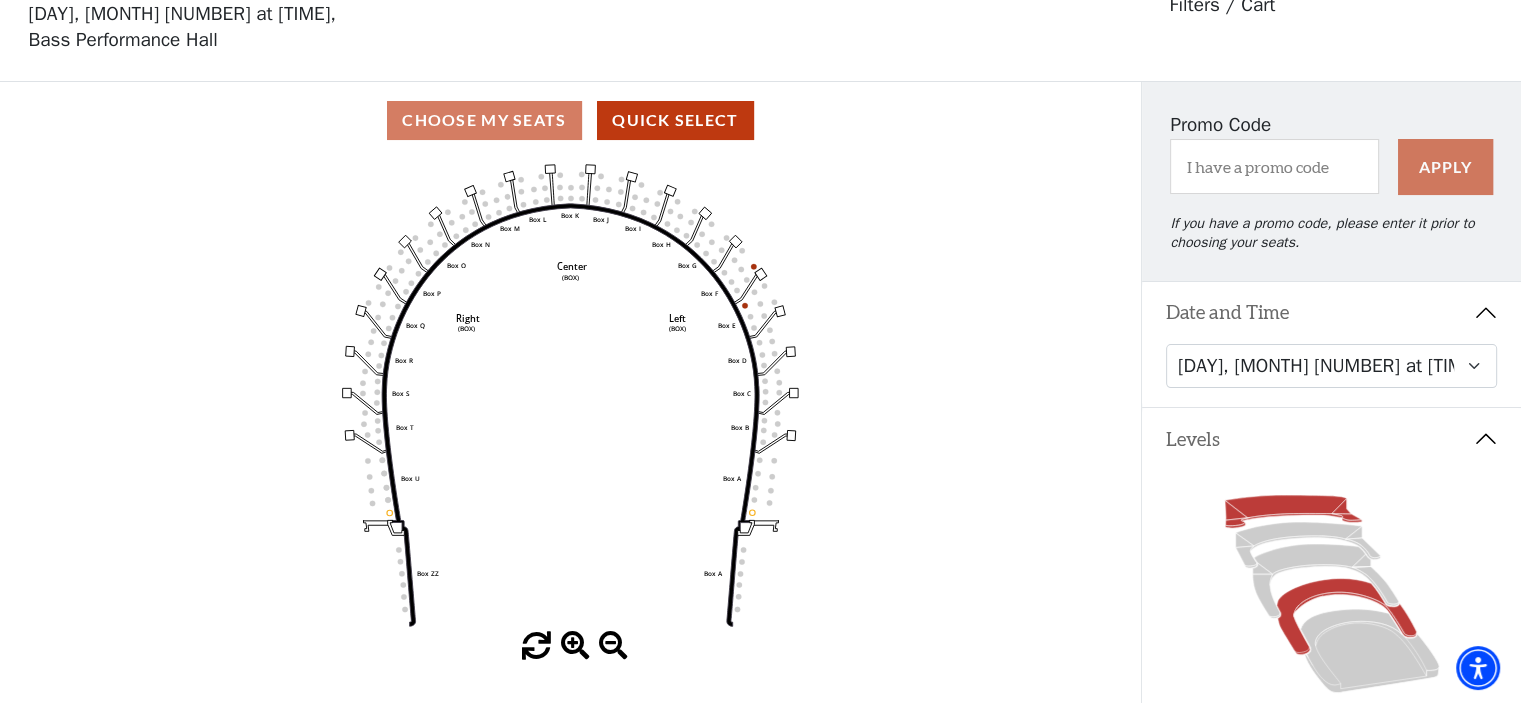 click 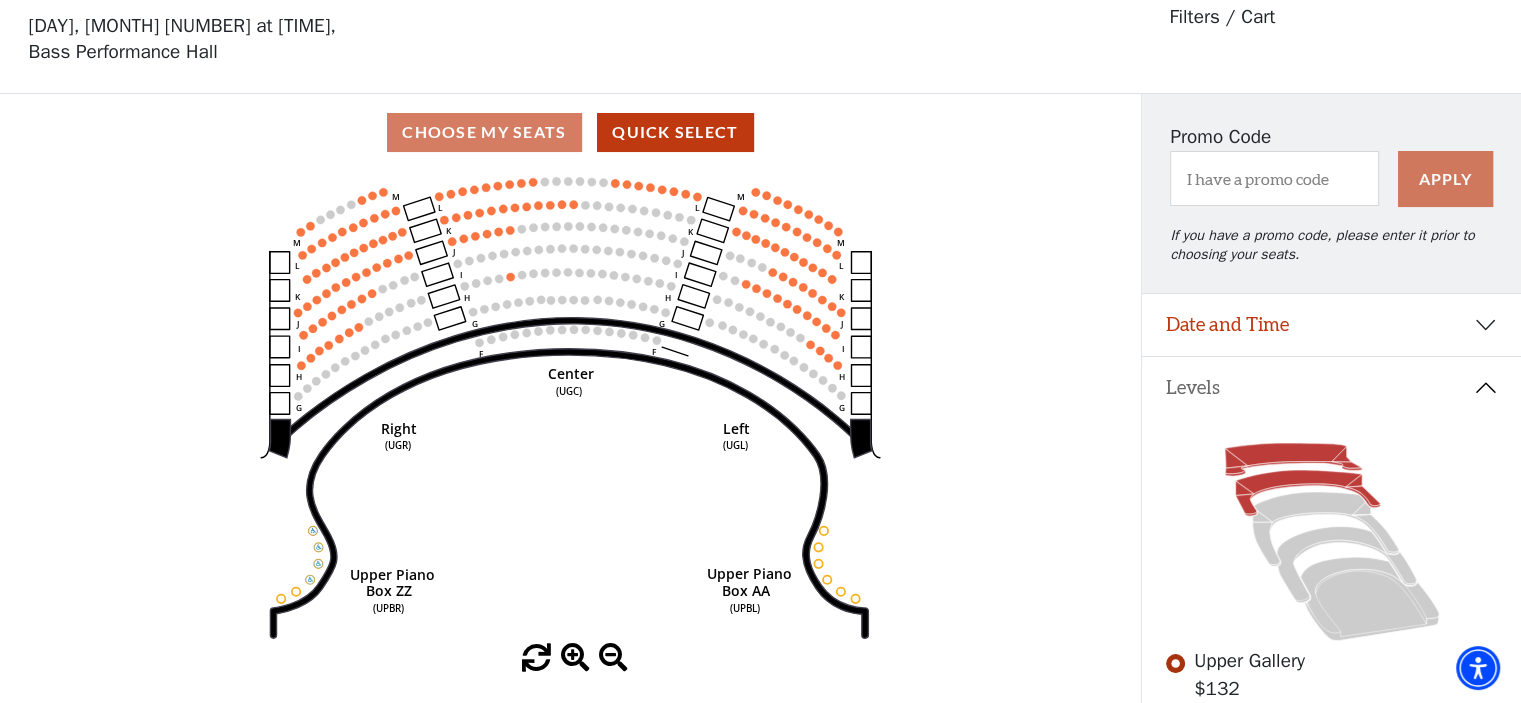 scroll, scrollTop: 92, scrollLeft: 0, axis: vertical 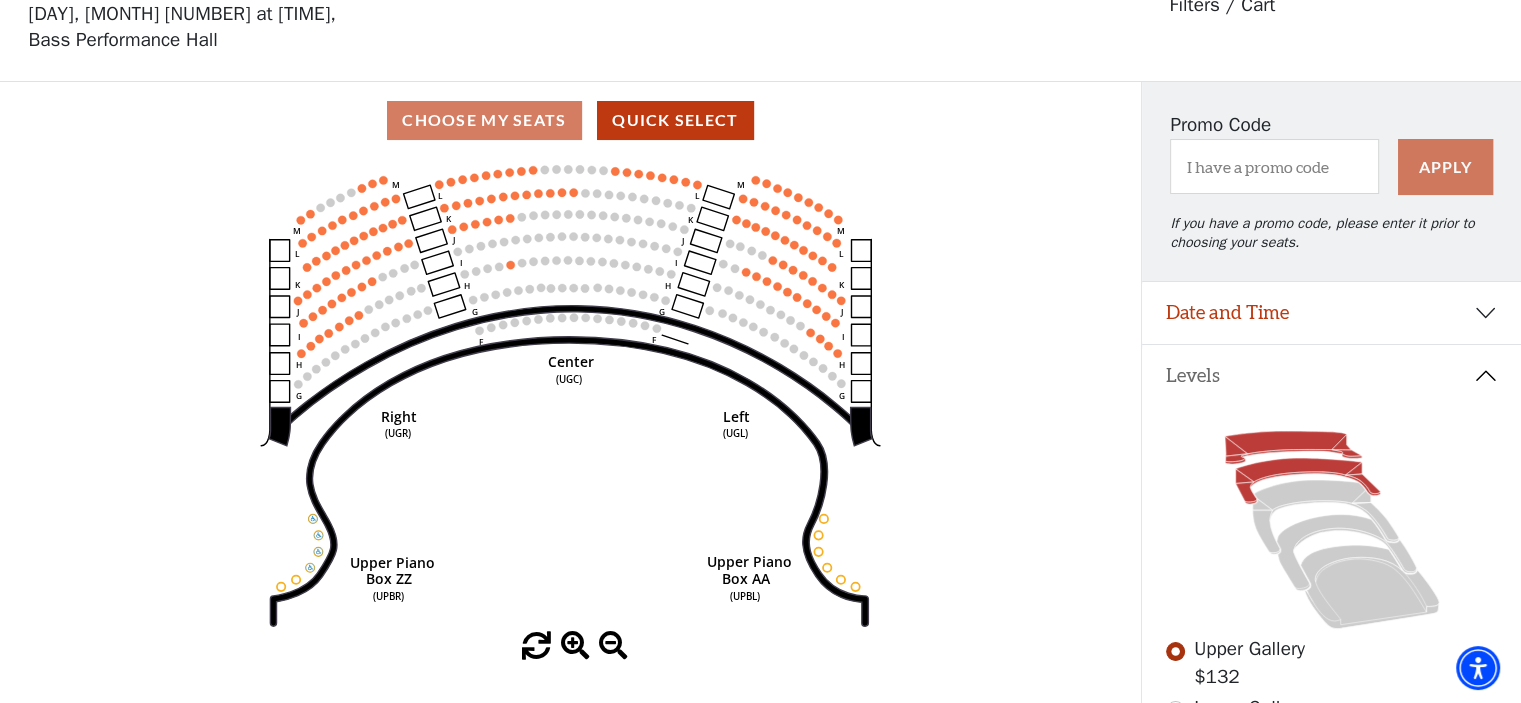 click 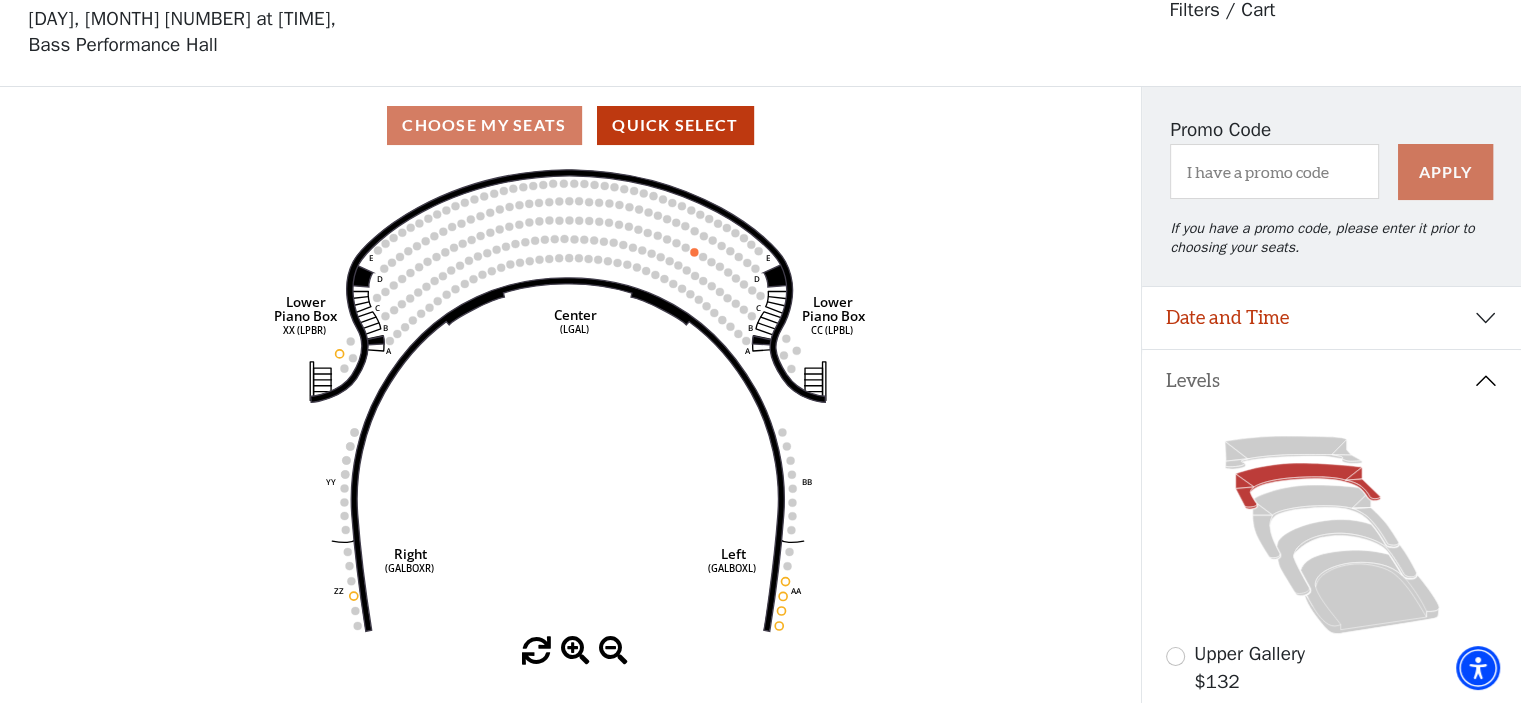 scroll, scrollTop: 92, scrollLeft: 0, axis: vertical 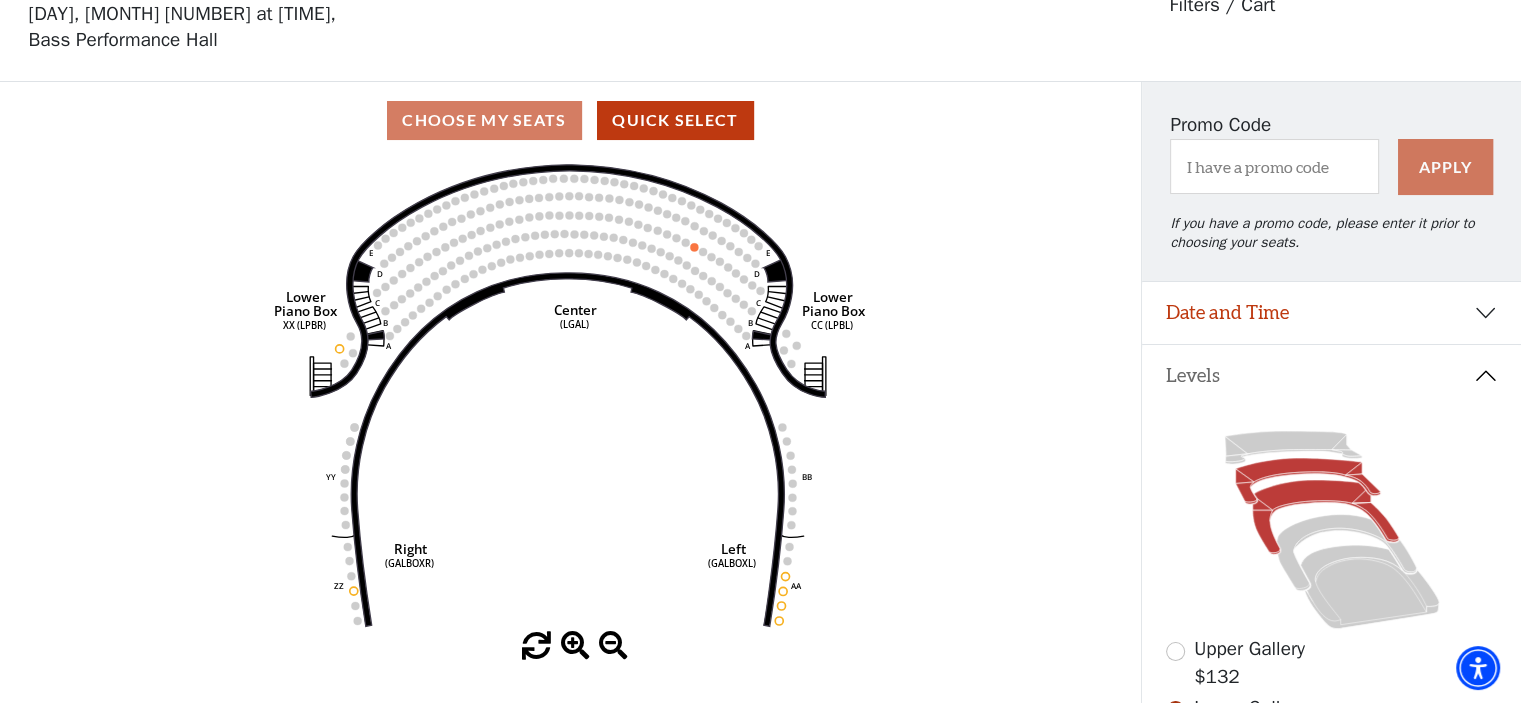 click 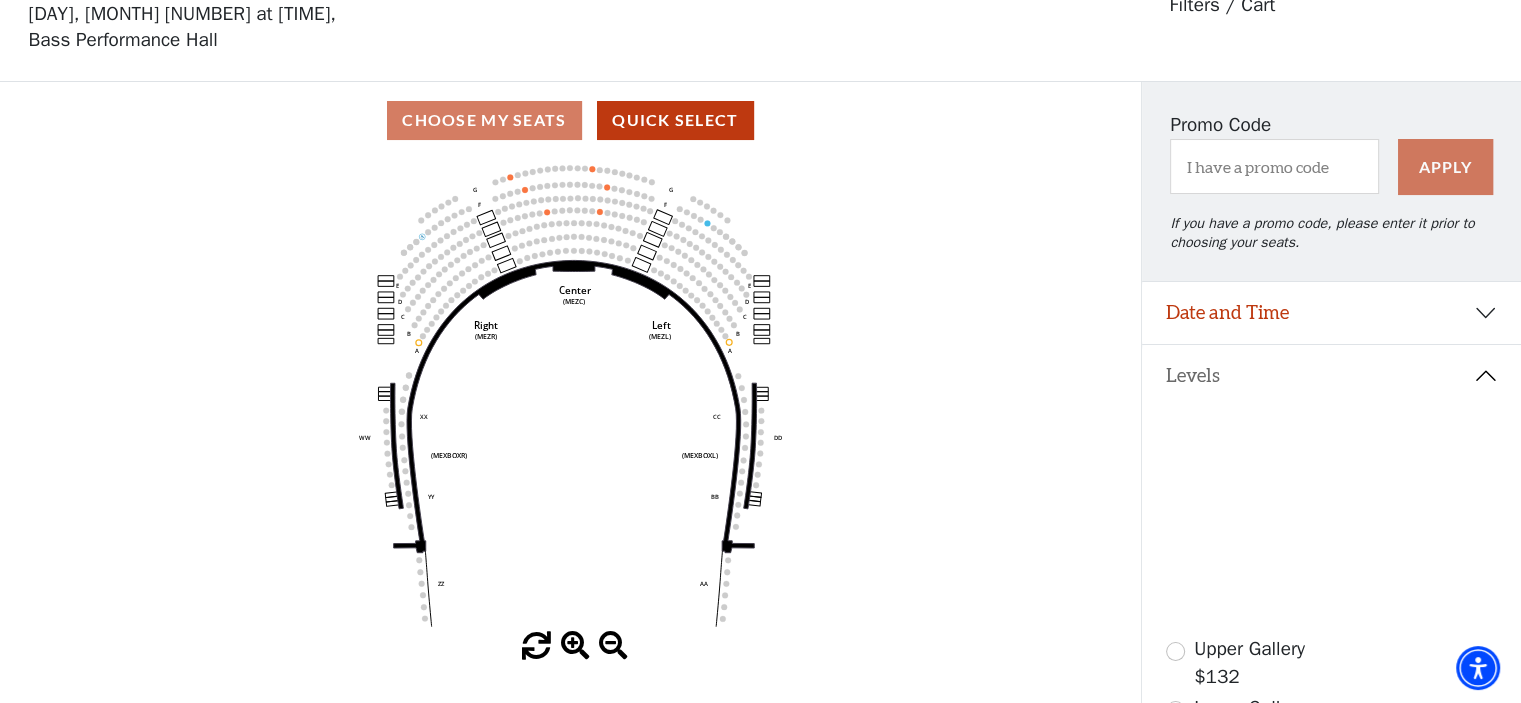 scroll, scrollTop: 92, scrollLeft: 0, axis: vertical 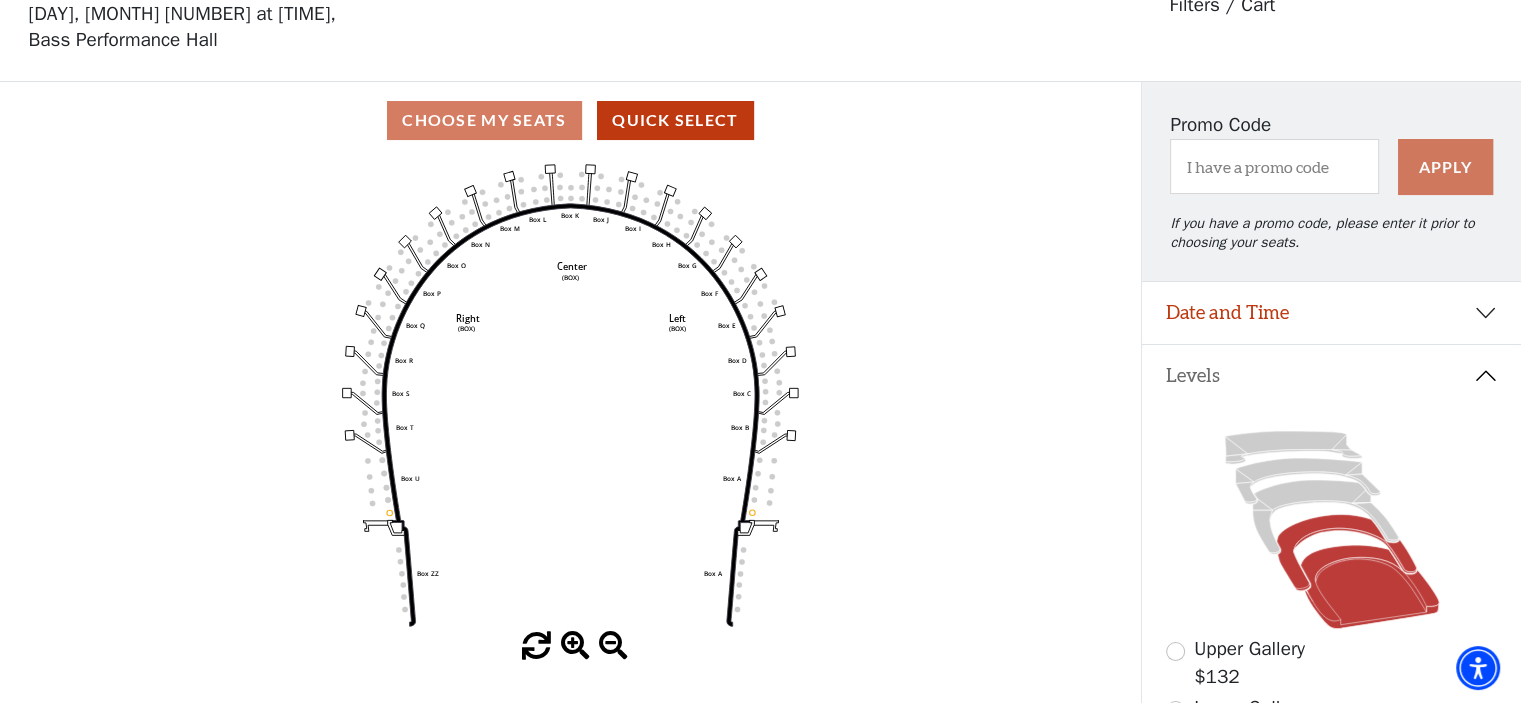 click 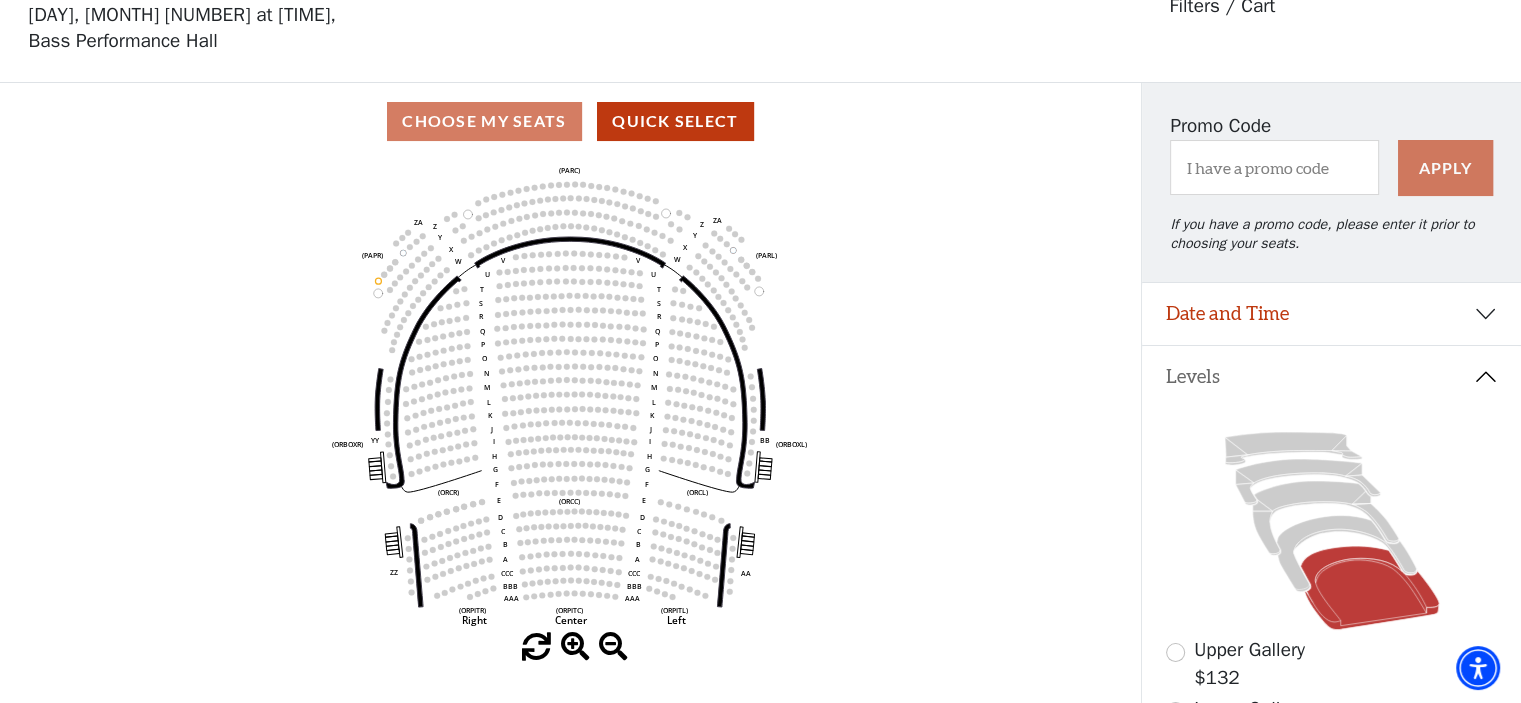 scroll, scrollTop: 92, scrollLeft: 0, axis: vertical 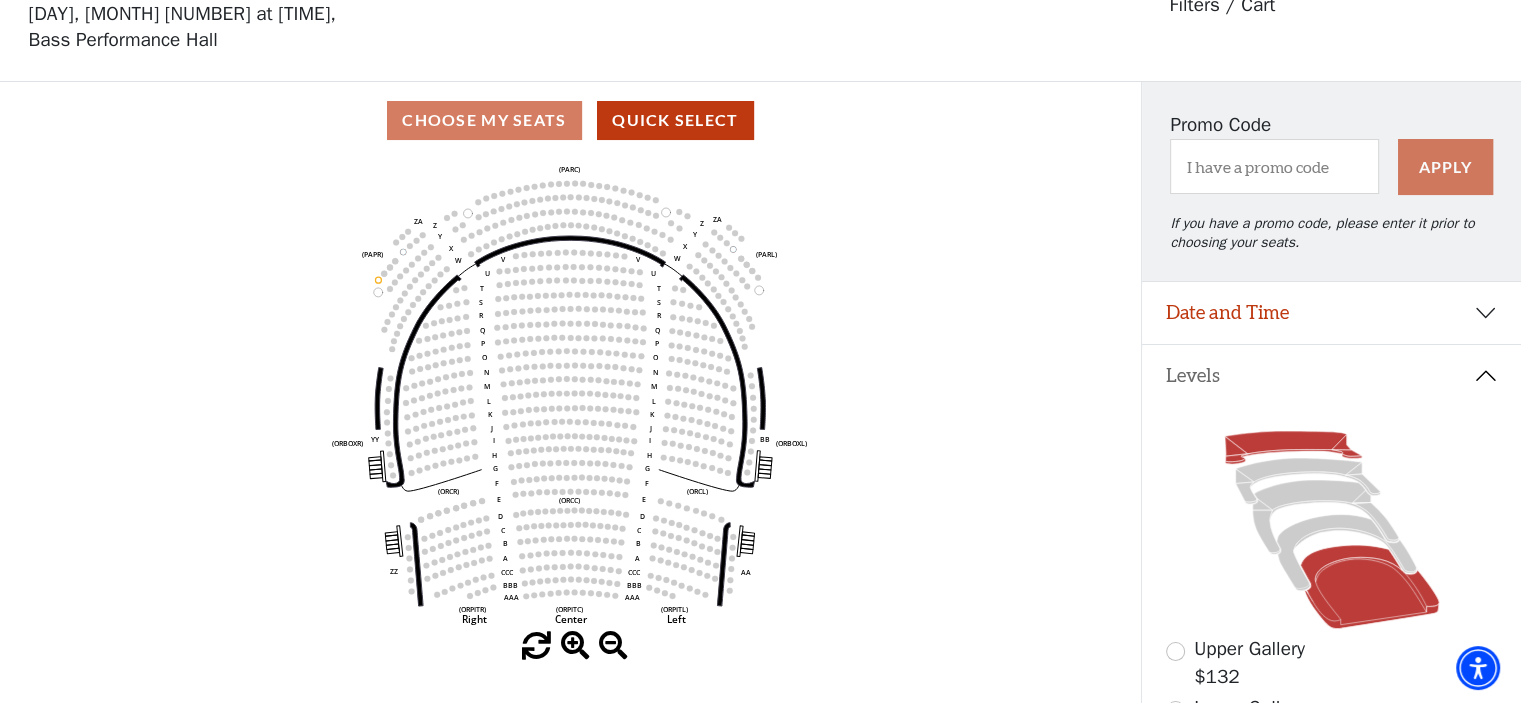 click 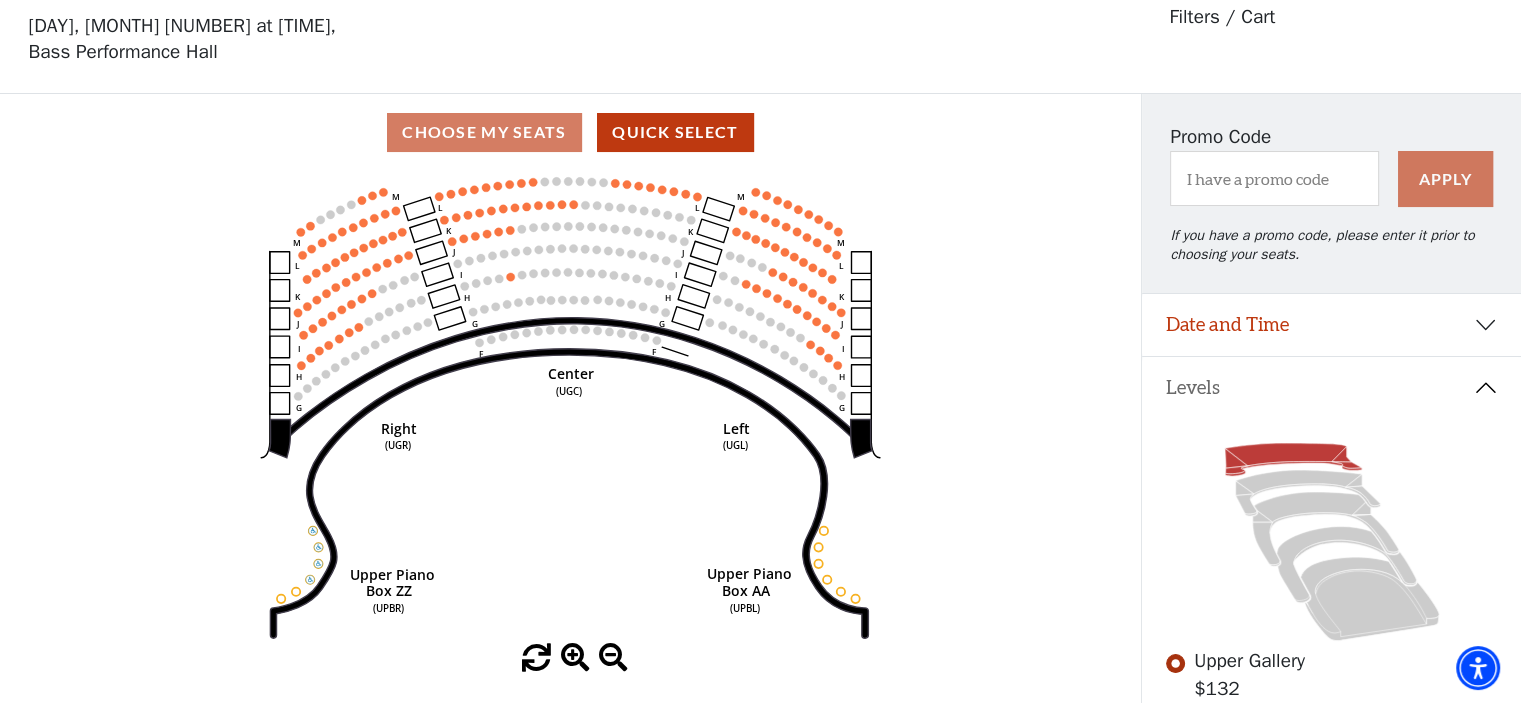 scroll, scrollTop: 92, scrollLeft: 0, axis: vertical 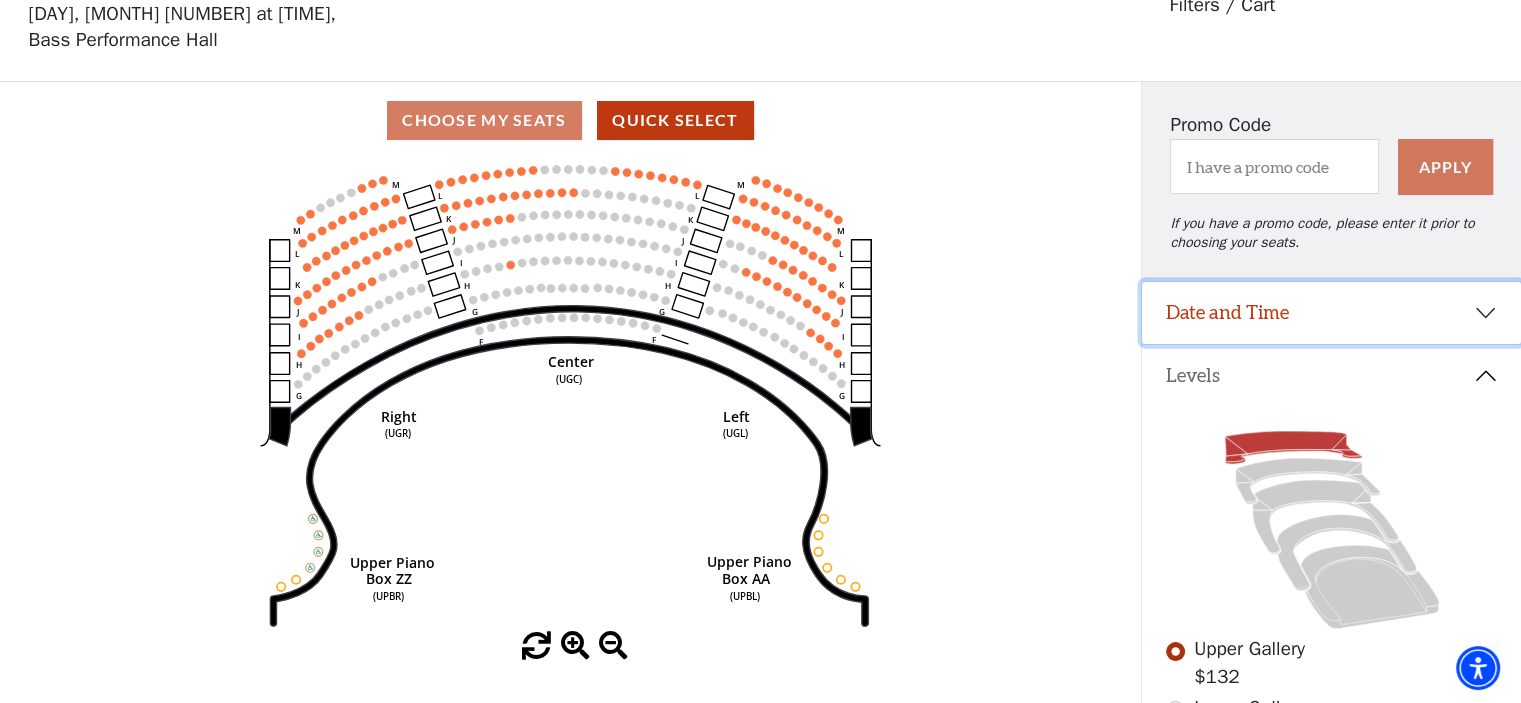 click on "Date and Time" at bounding box center (1331, 313) 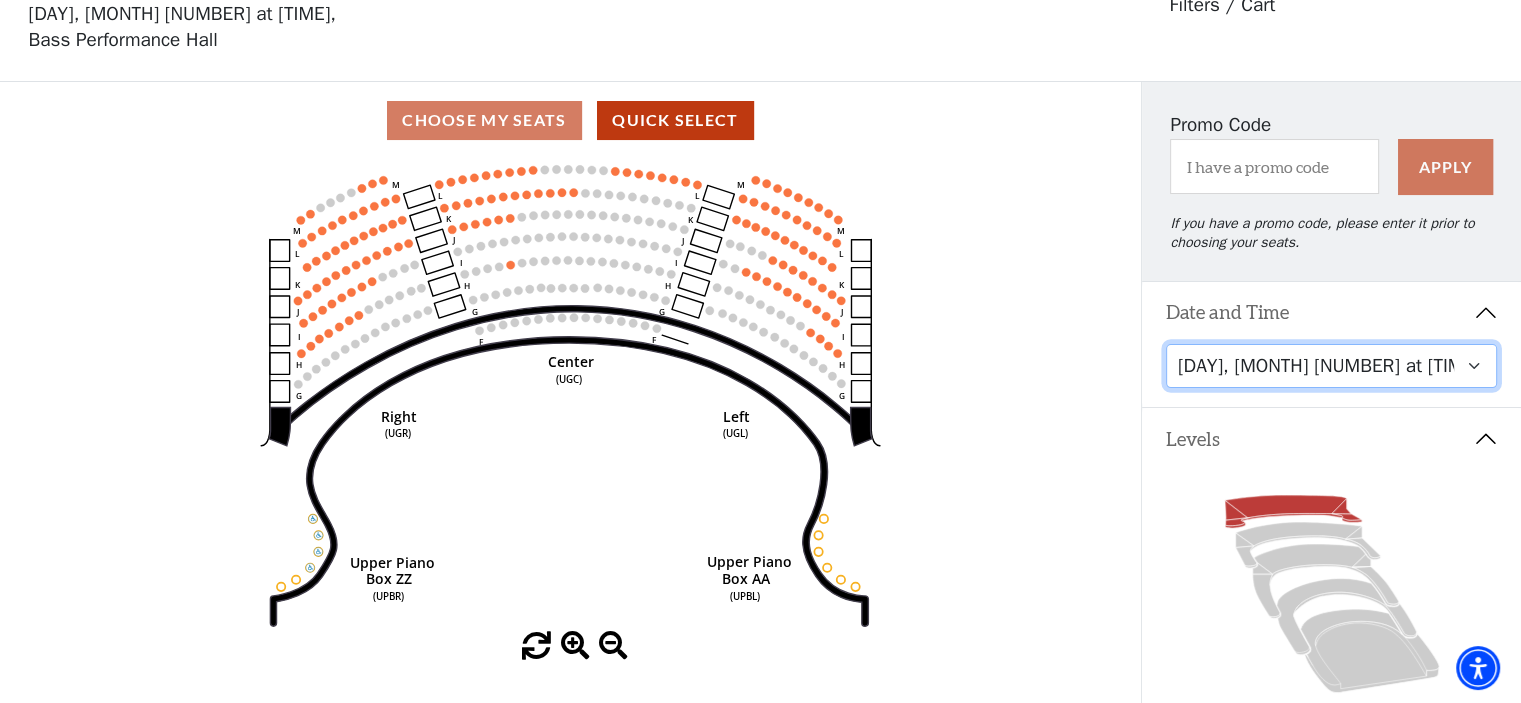 click on "Friday, August 8 at 7:30 PM Saturday, August 9 at 1:30 PM Saturday, August 9 at 7:30 PM Sunday, August 10 at 1:30 PM Sunday, August 10 at 6:30 PM" at bounding box center (1332, 366) 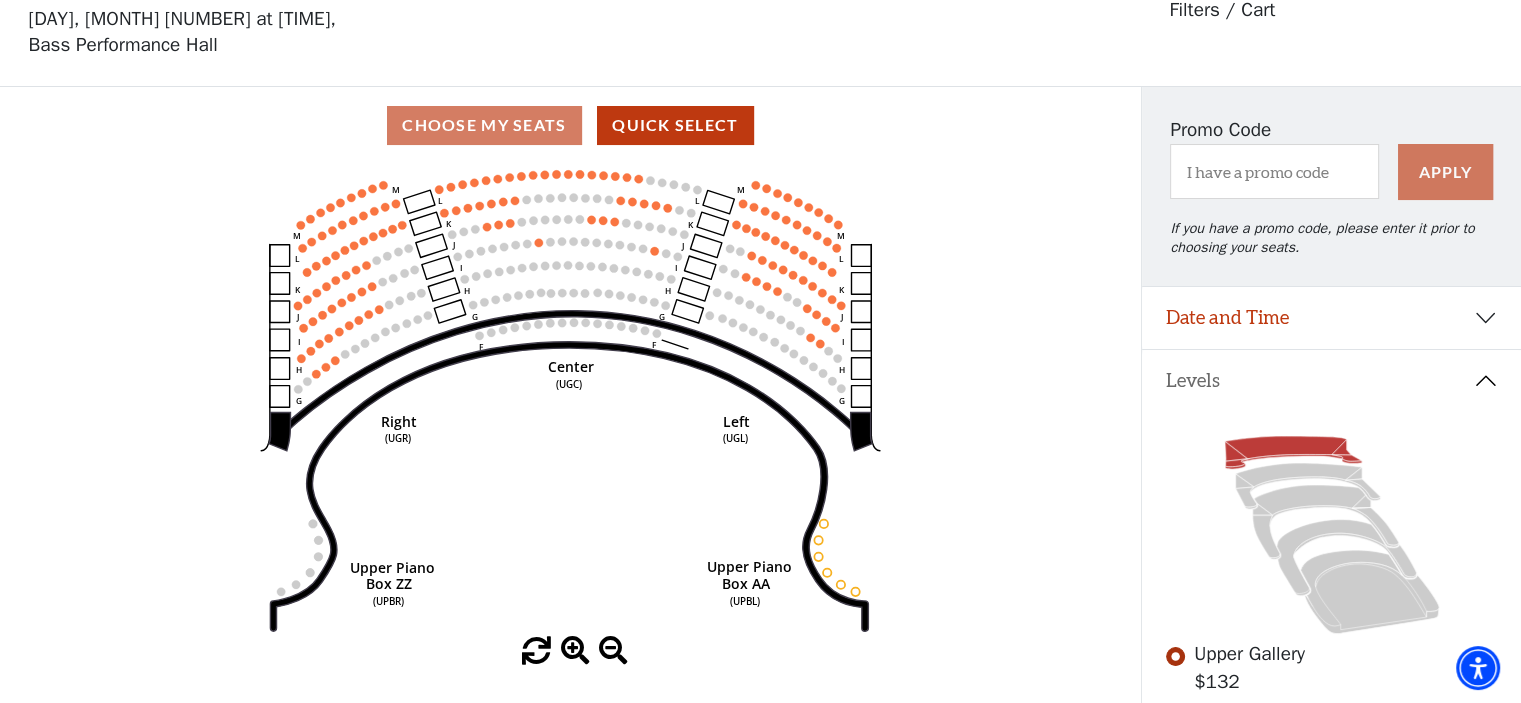 scroll, scrollTop: 92, scrollLeft: 0, axis: vertical 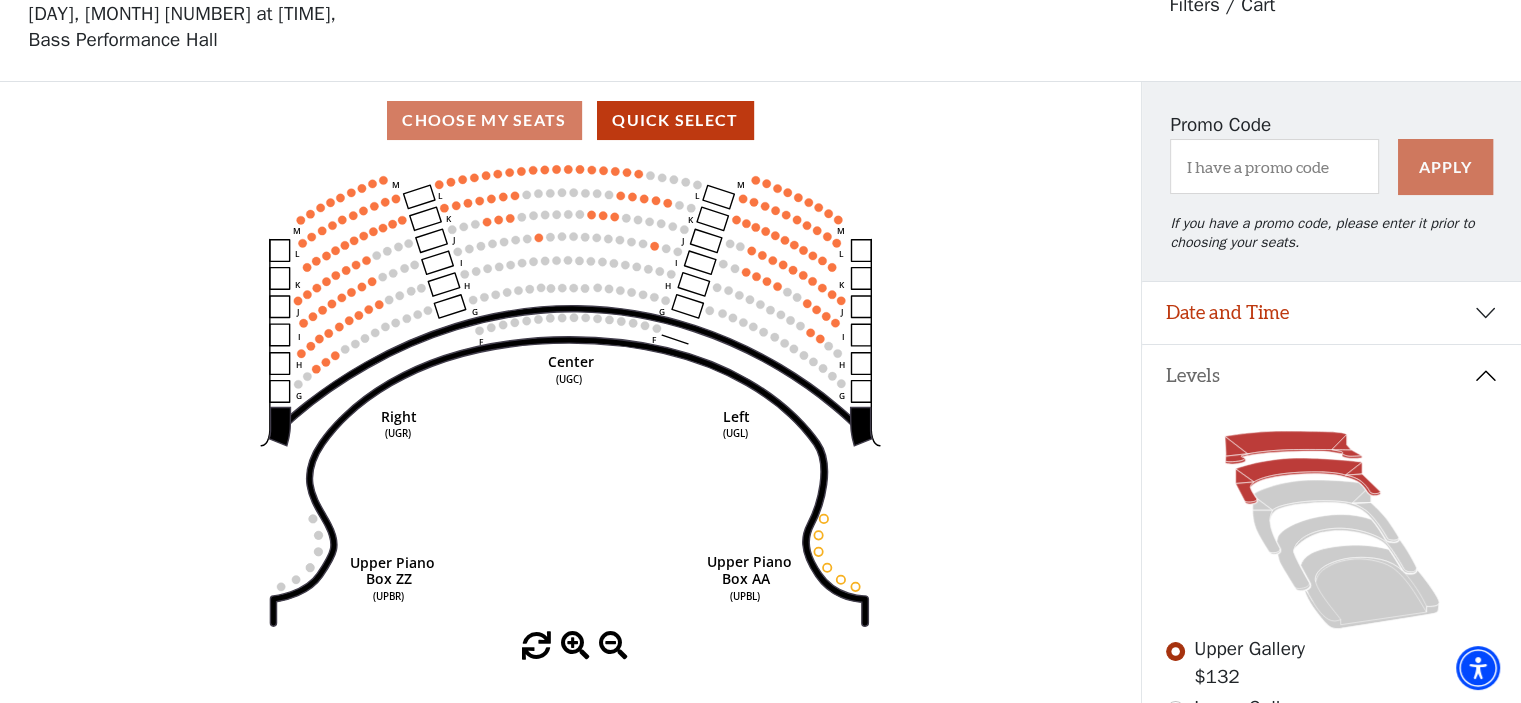 click 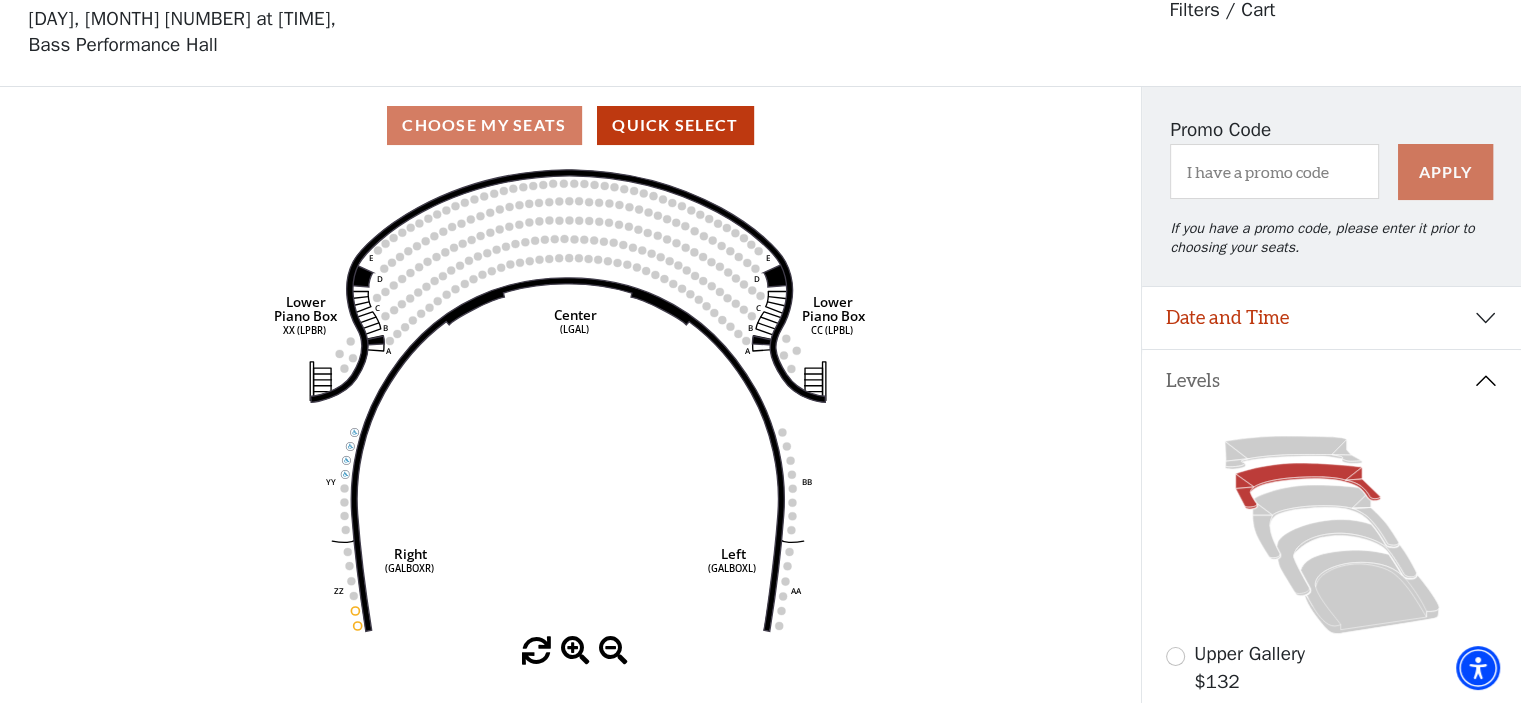 scroll, scrollTop: 92, scrollLeft: 0, axis: vertical 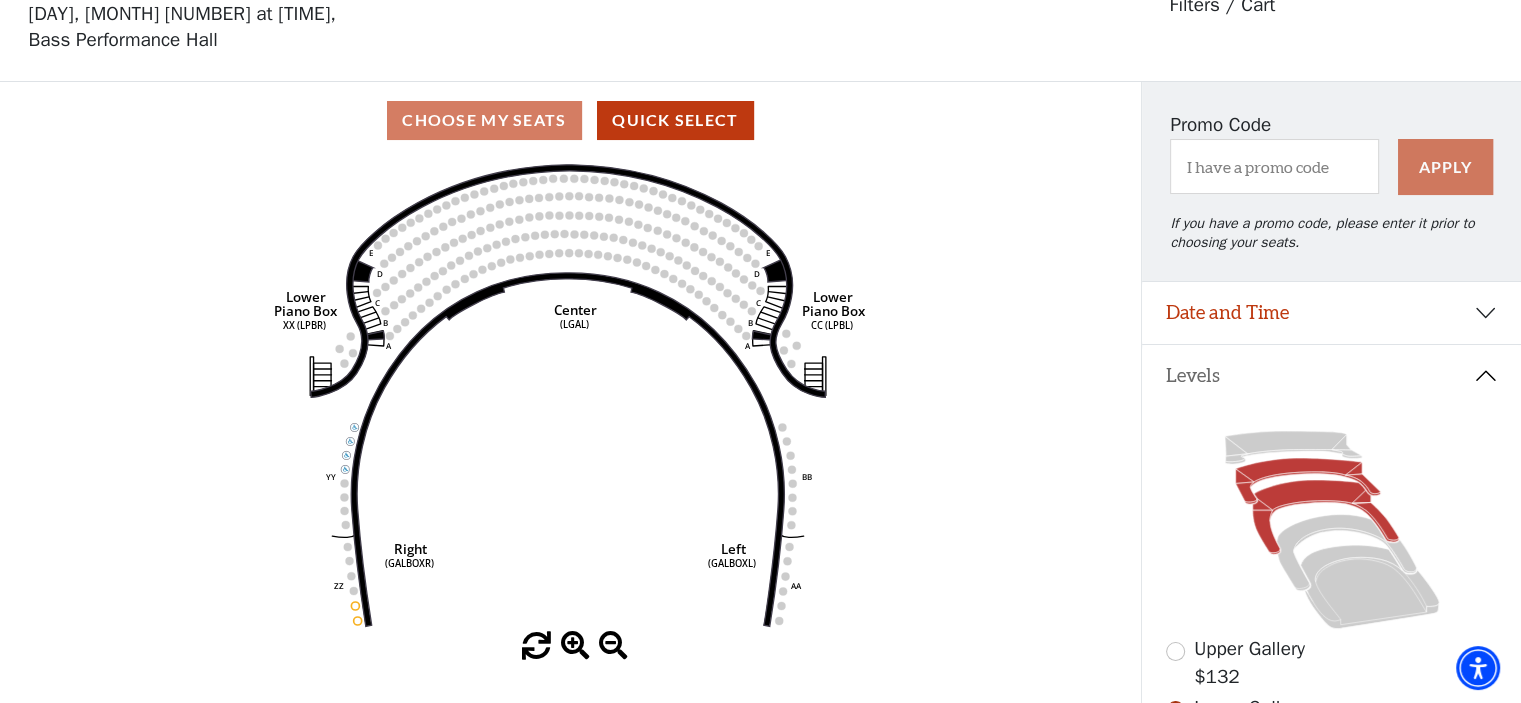 click 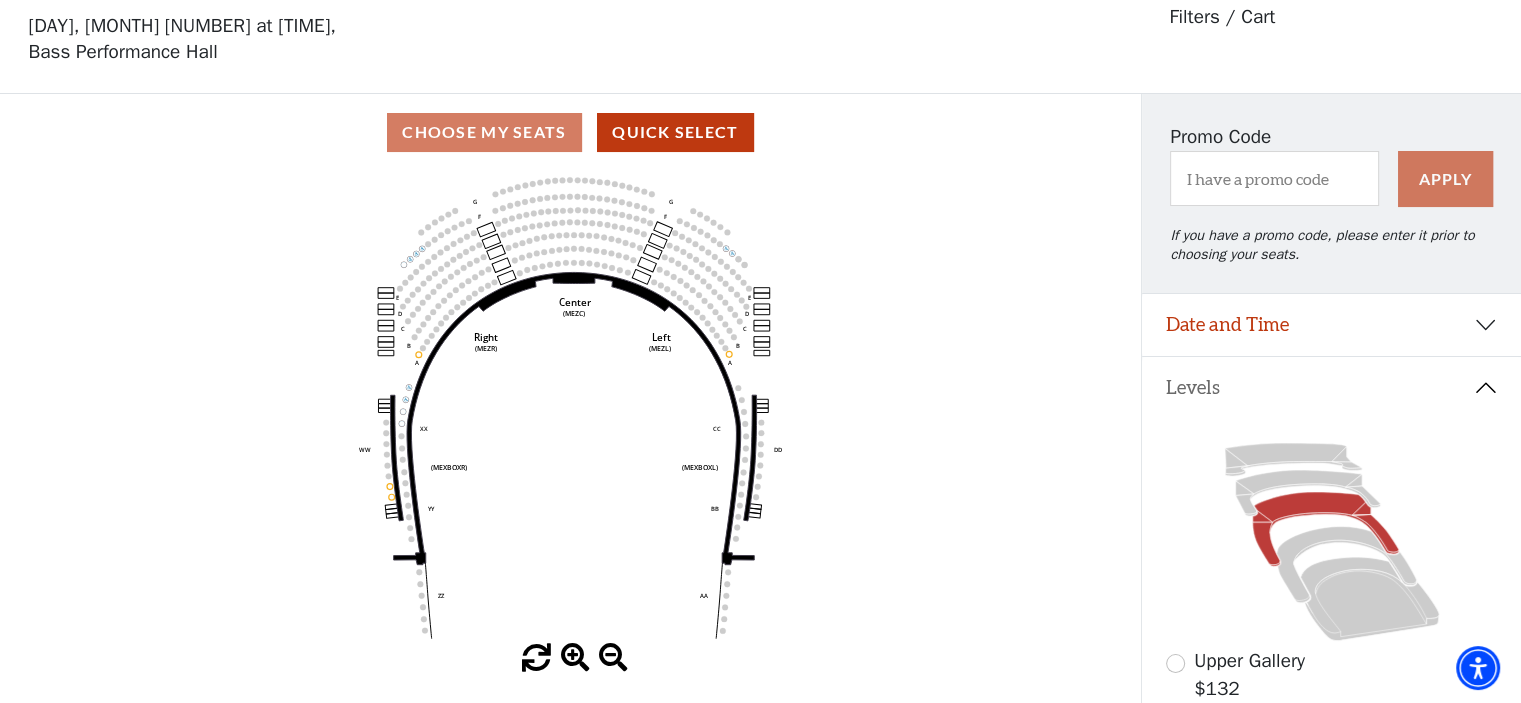 scroll, scrollTop: 92, scrollLeft: 0, axis: vertical 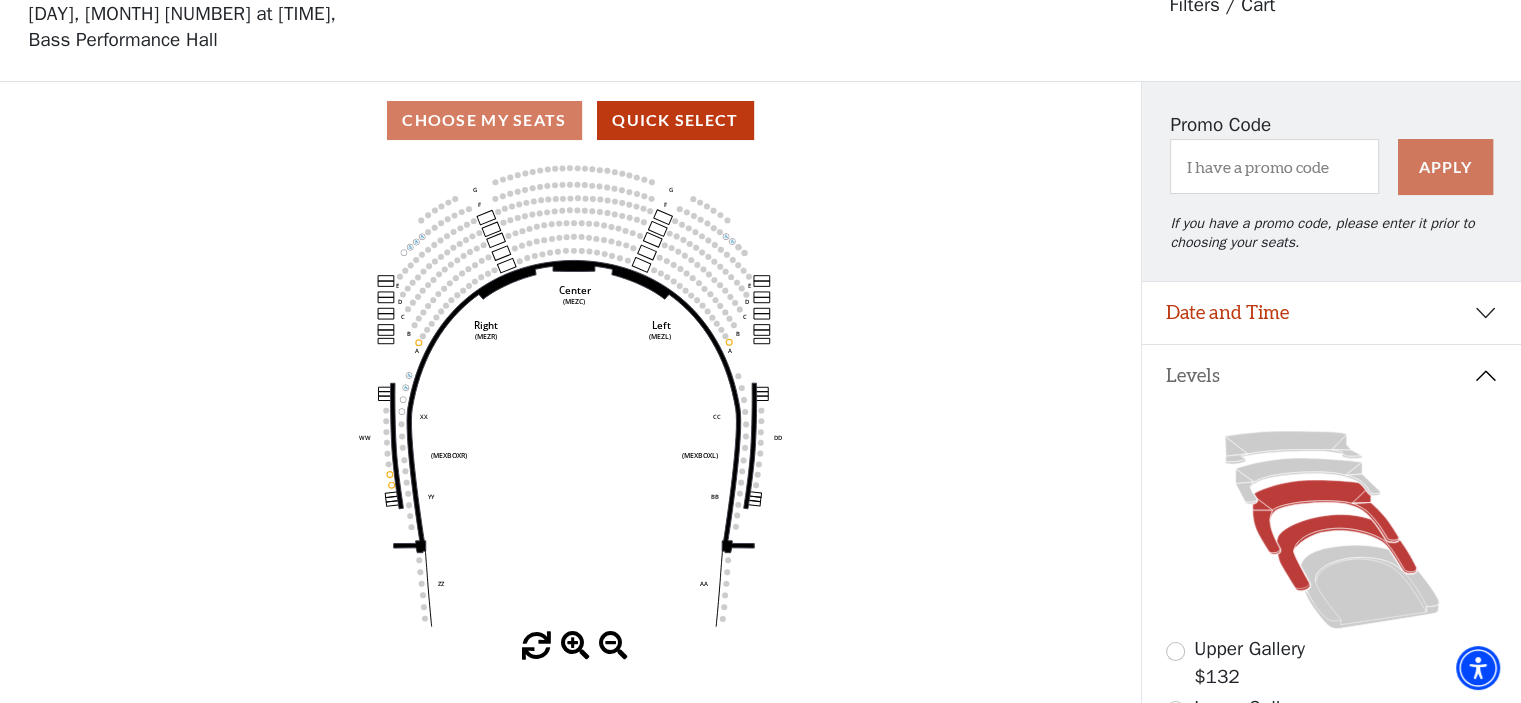 click 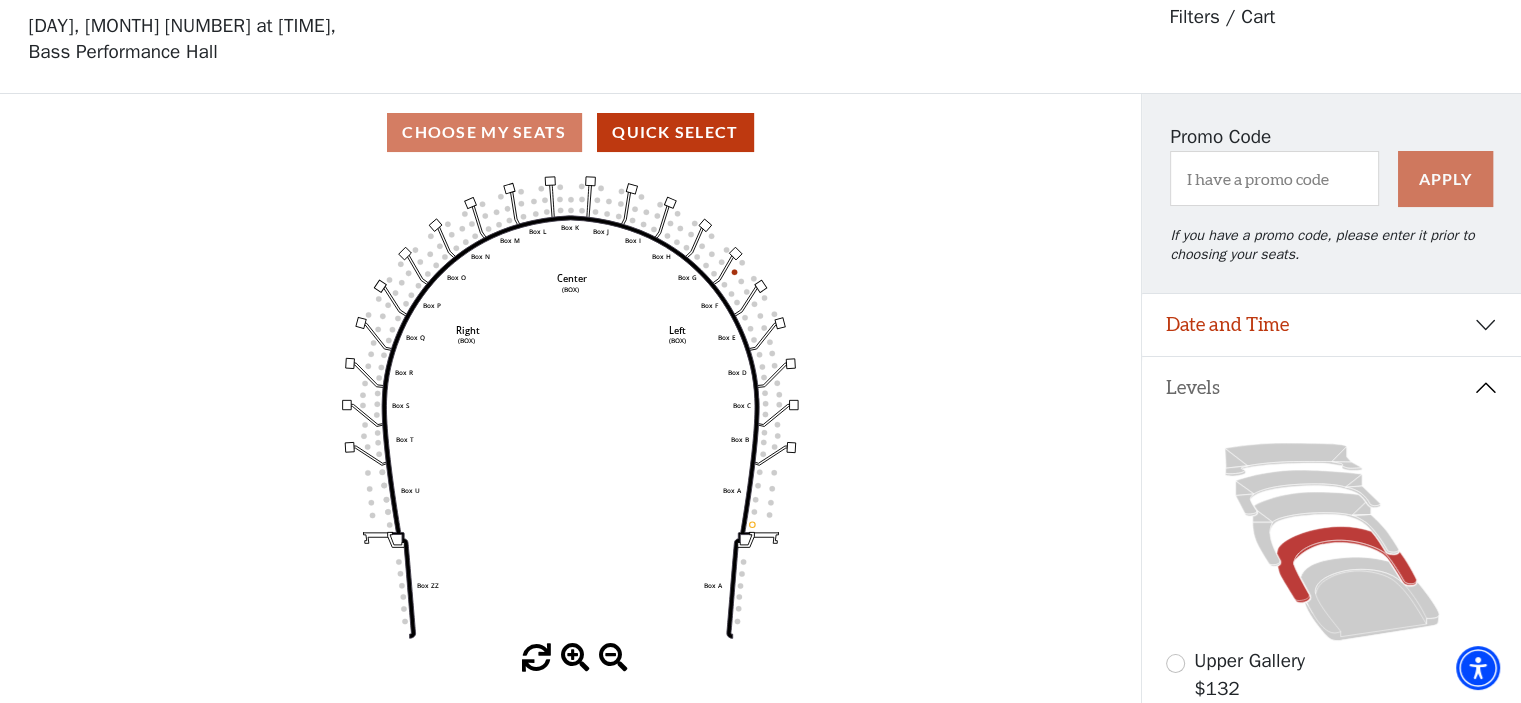 scroll, scrollTop: 92, scrollLeft: 0, axis: vertical 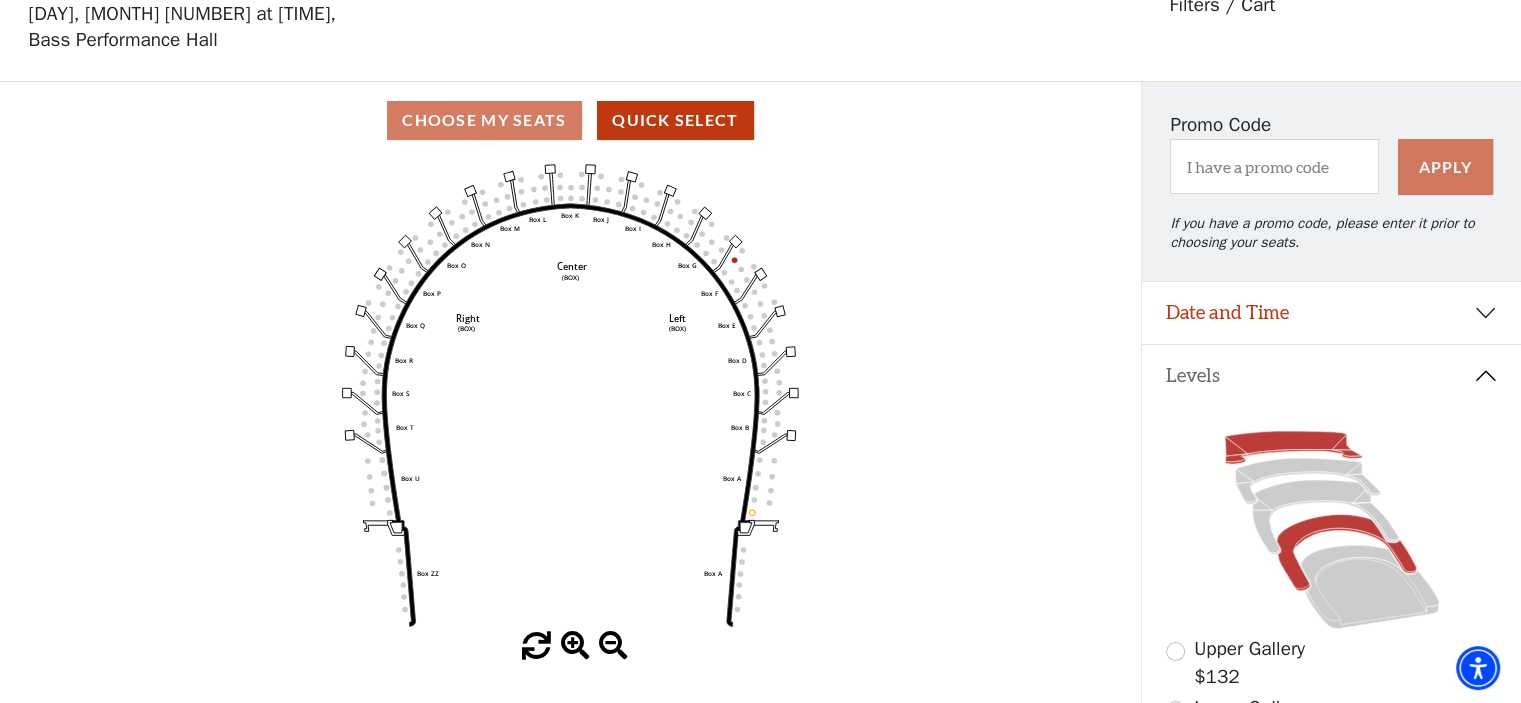 click 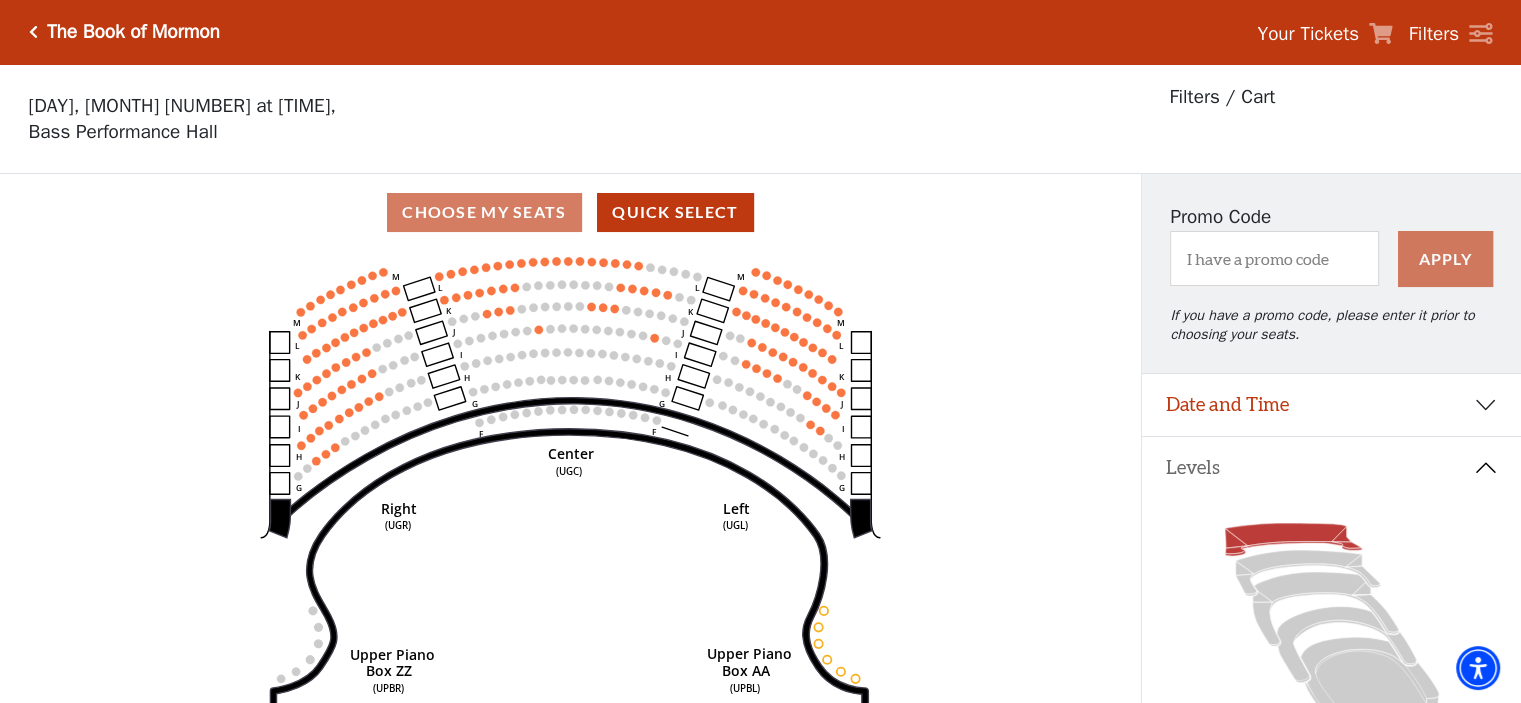 scroll, scrollTop: 0, scrollLeft: 0, axis: both 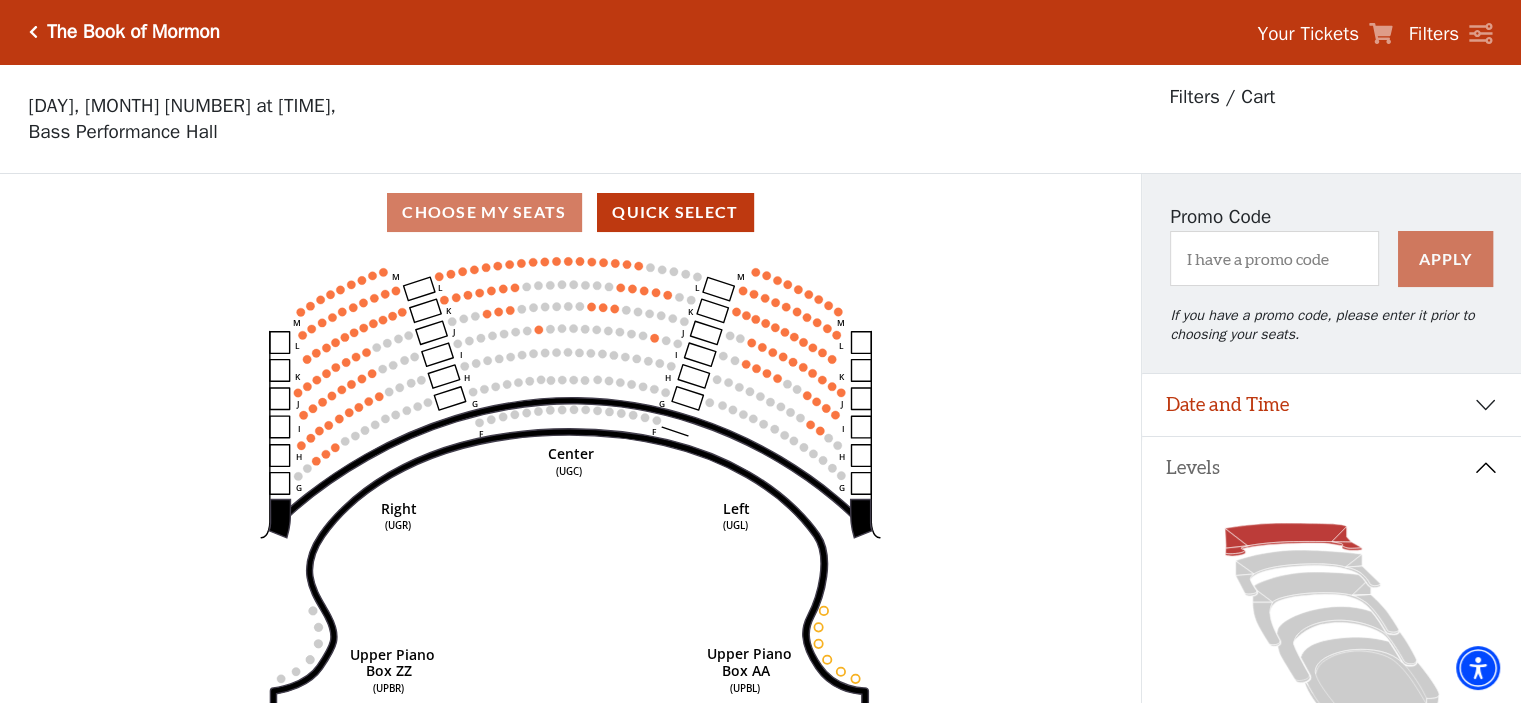 click on "The Book of Mormon" at bounding box center [129, 32] 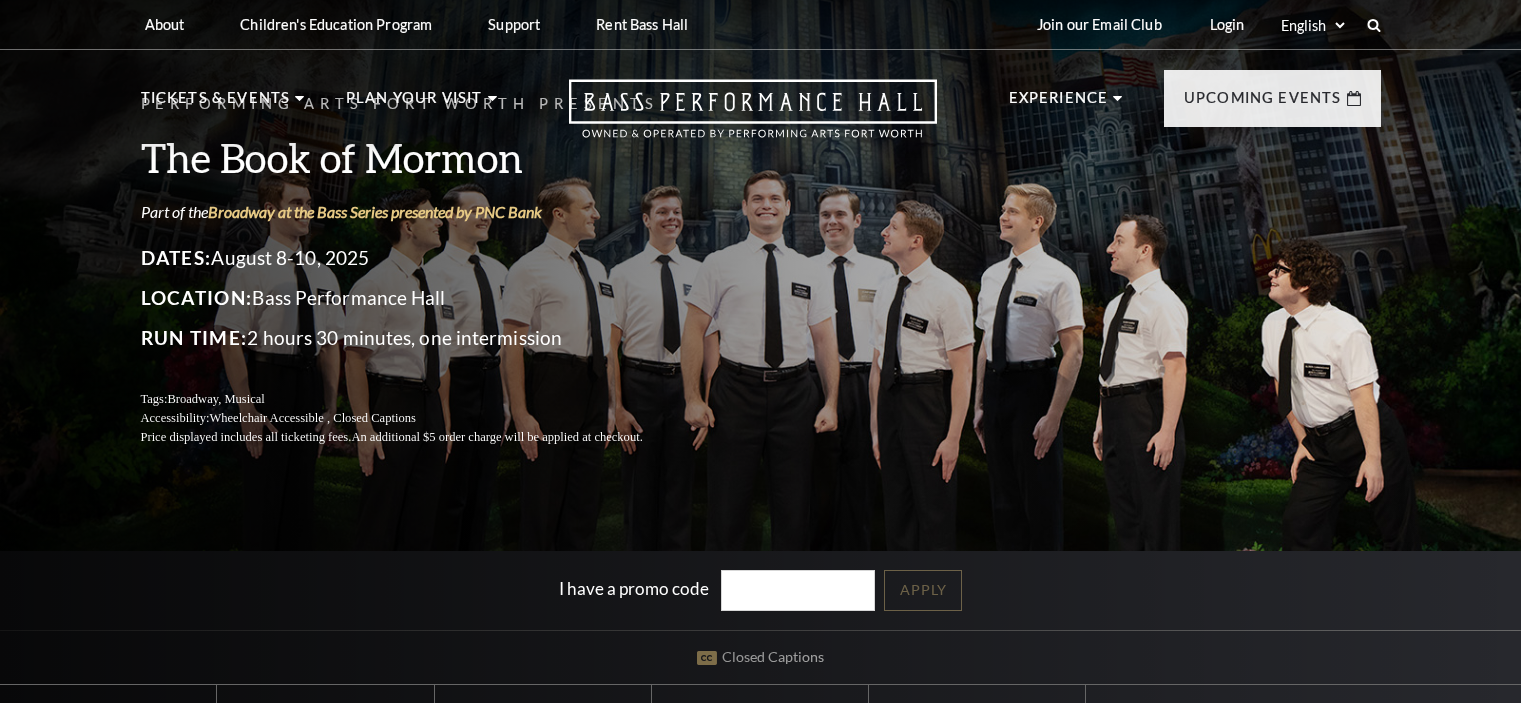 scroll, scrollTop: 0, scrollLeft: 0, axis: both 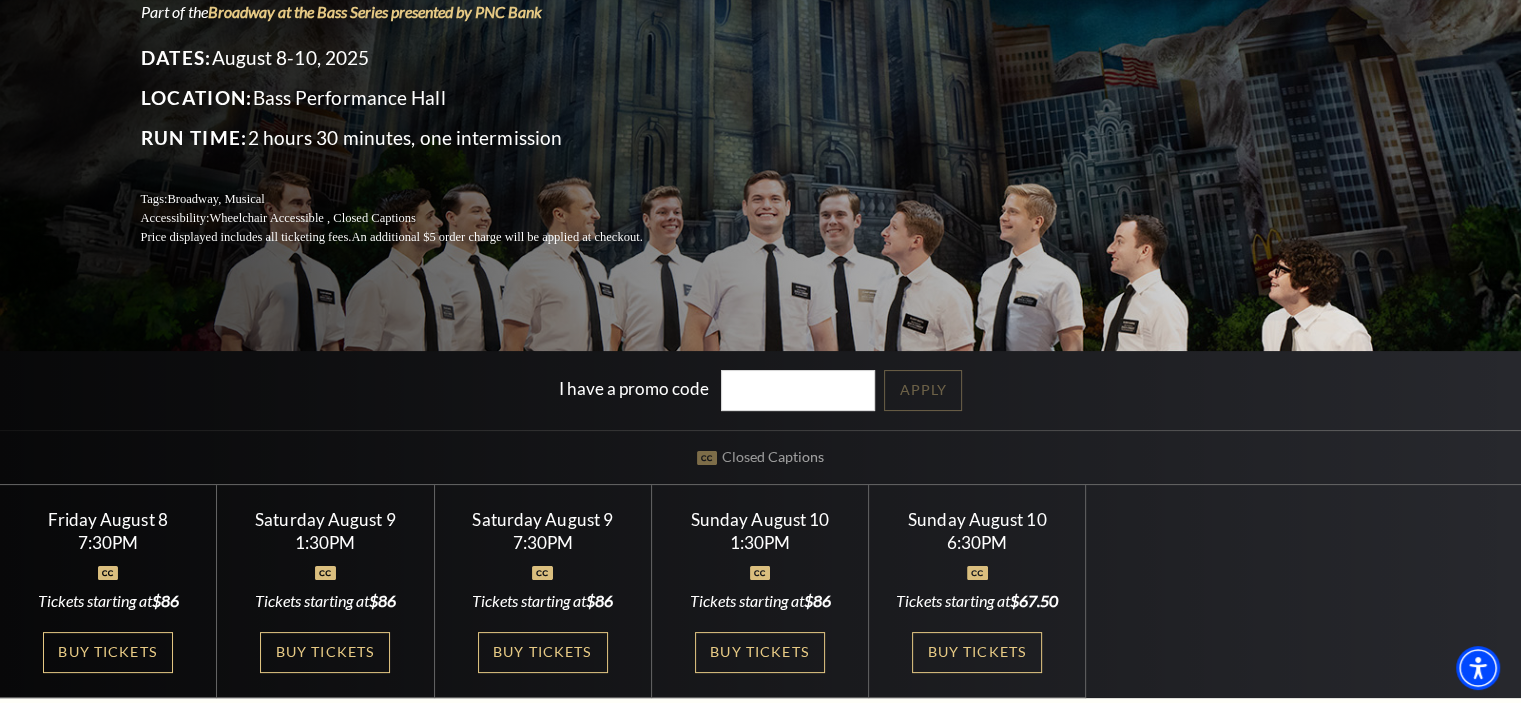 click on "Buy Tickets" at bounding box center (108, 652) 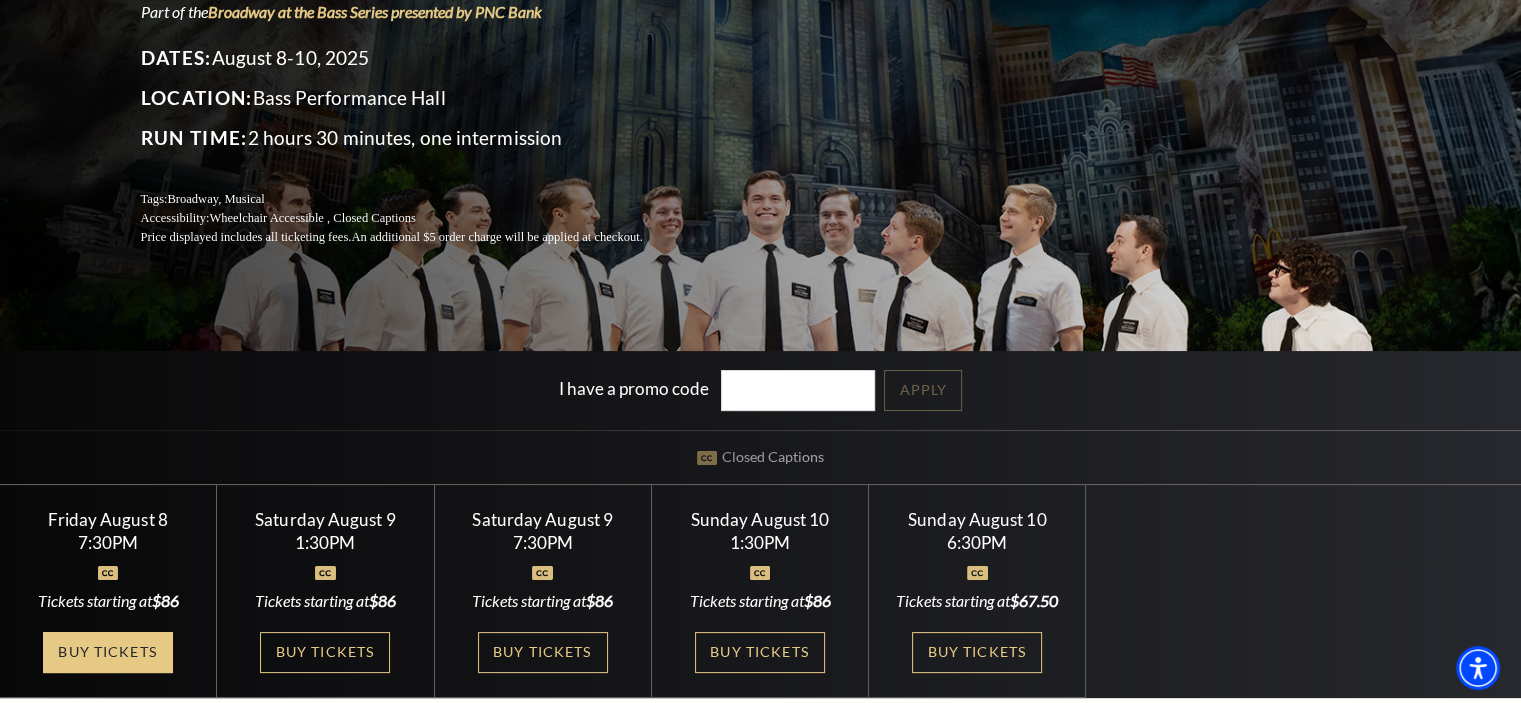 click on "Buy Tickets" at bounding box center (108, 652) 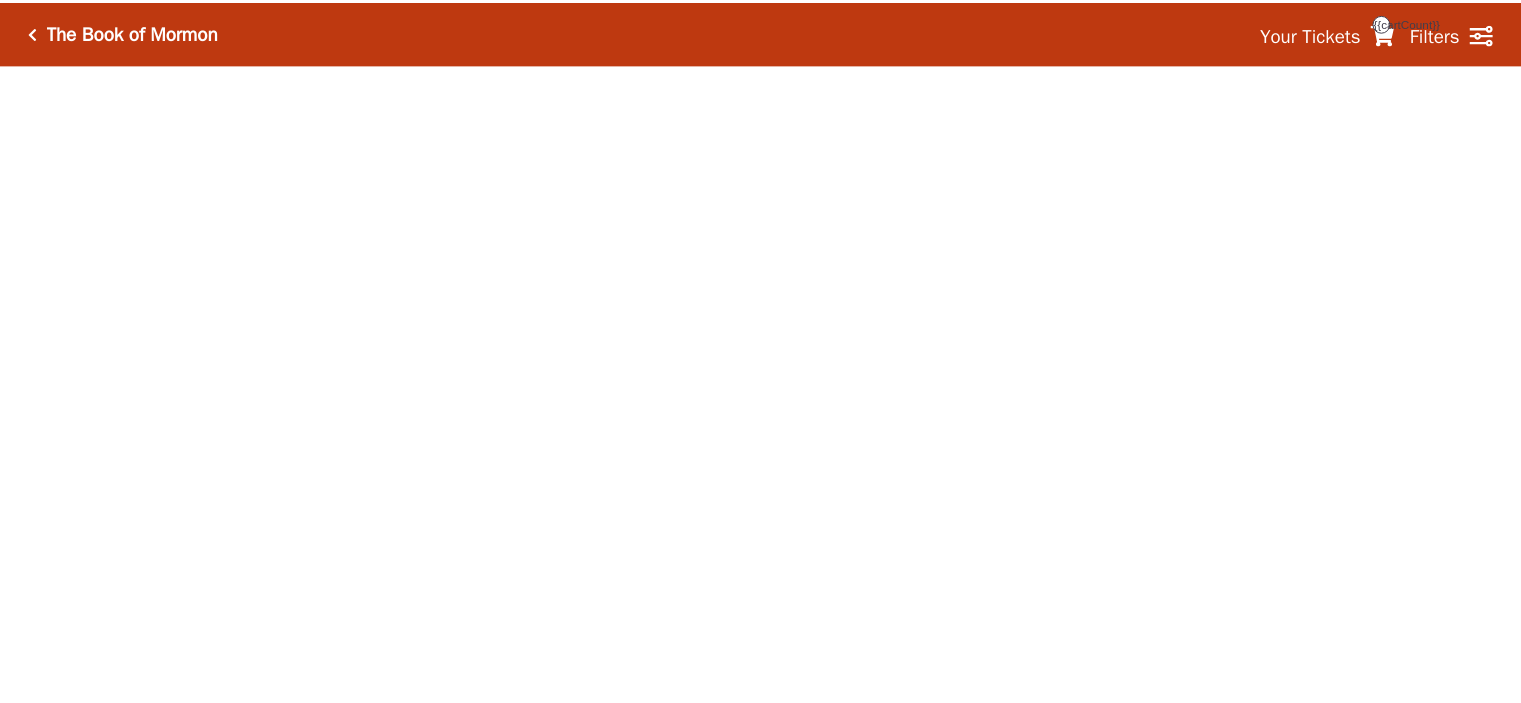 scroll, scrollTop: 0, scrollLeft: 0, axis: both 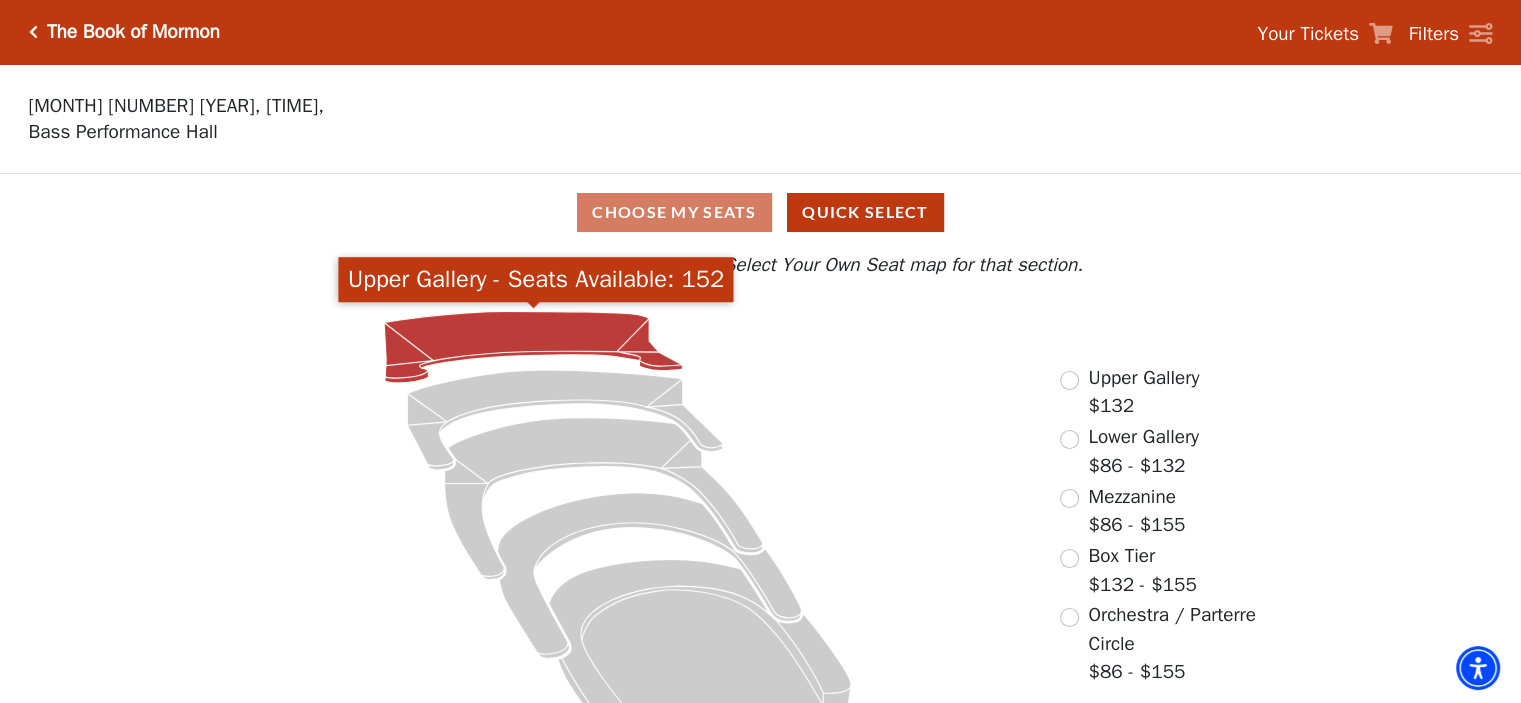 click 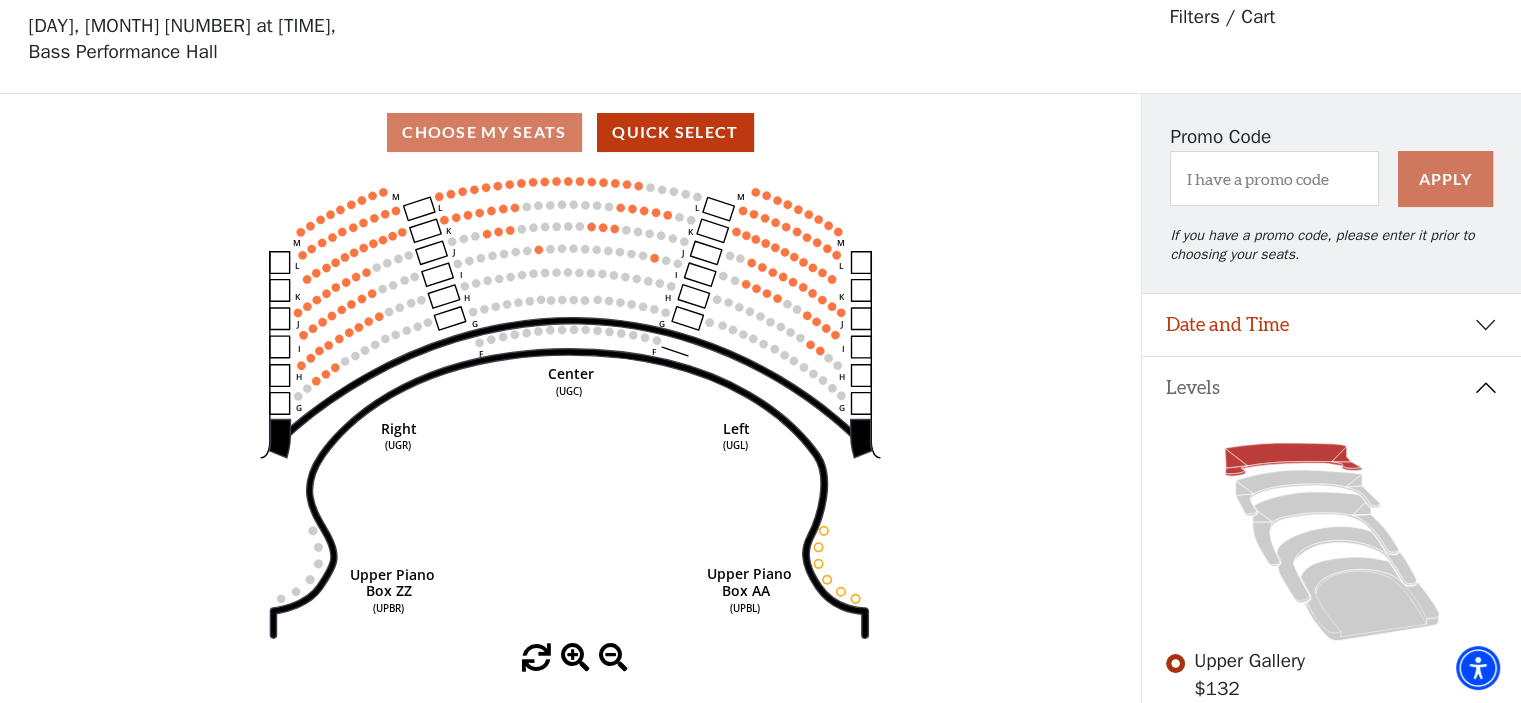 scroll, scrollTop: 92, scrollLeft: 0, axis: vertical 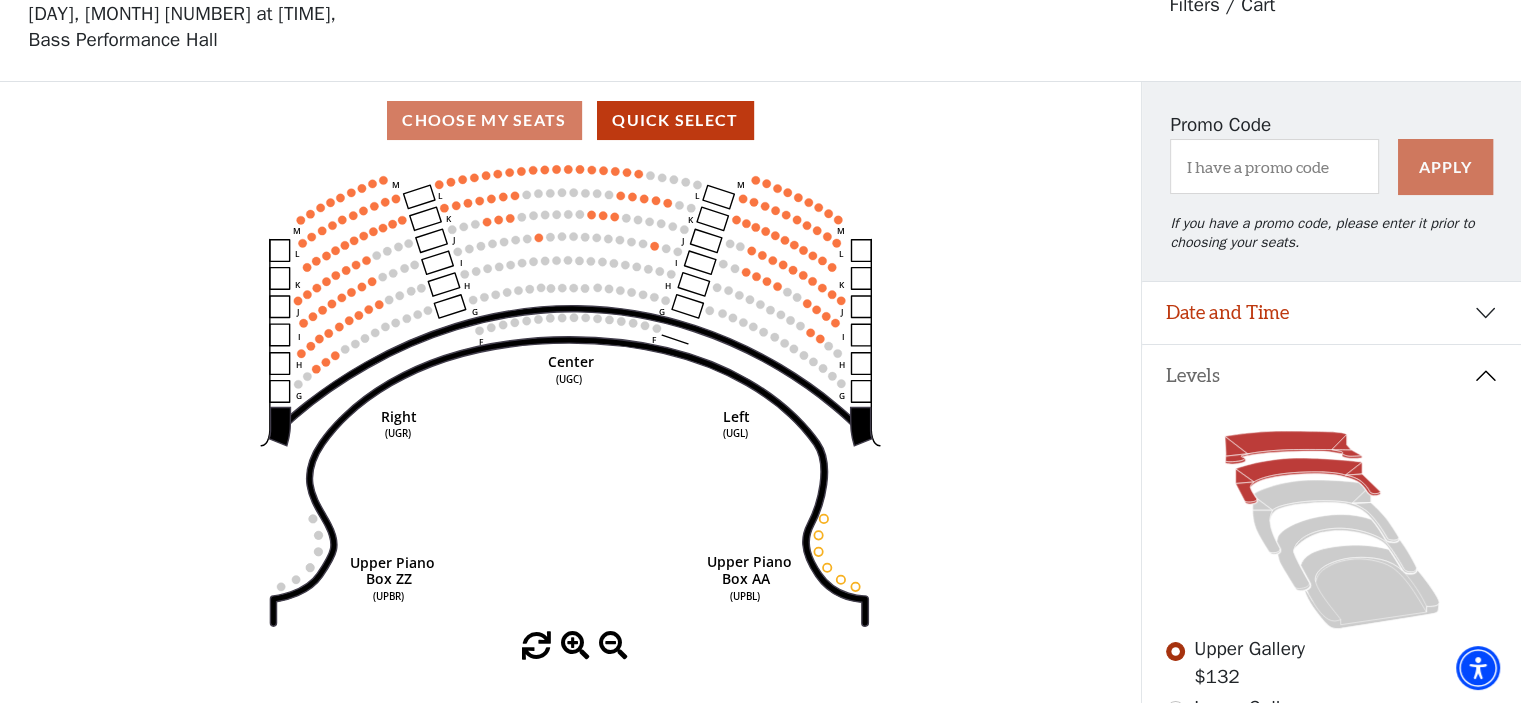 click 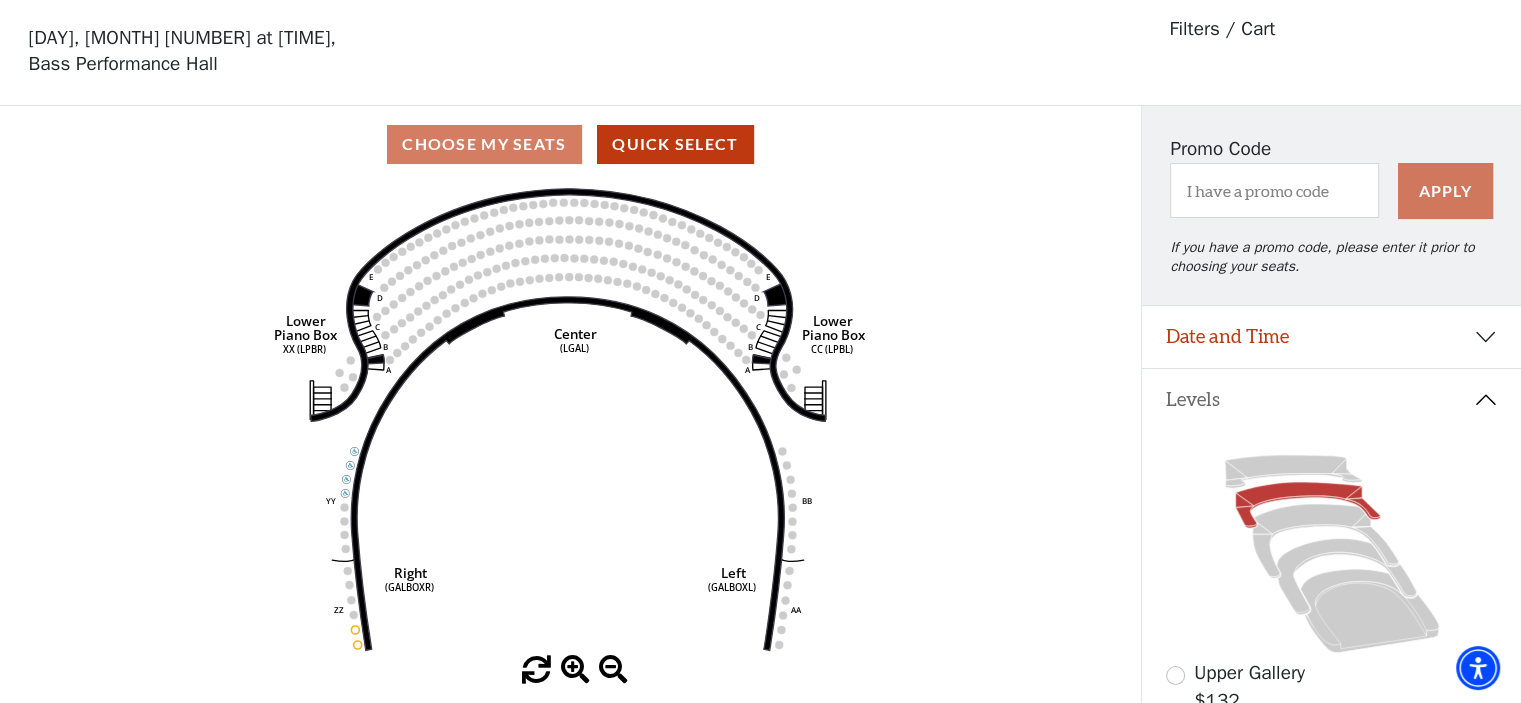 scroll, scrollTop: 92, scrollLeft: 0, axis: vertical 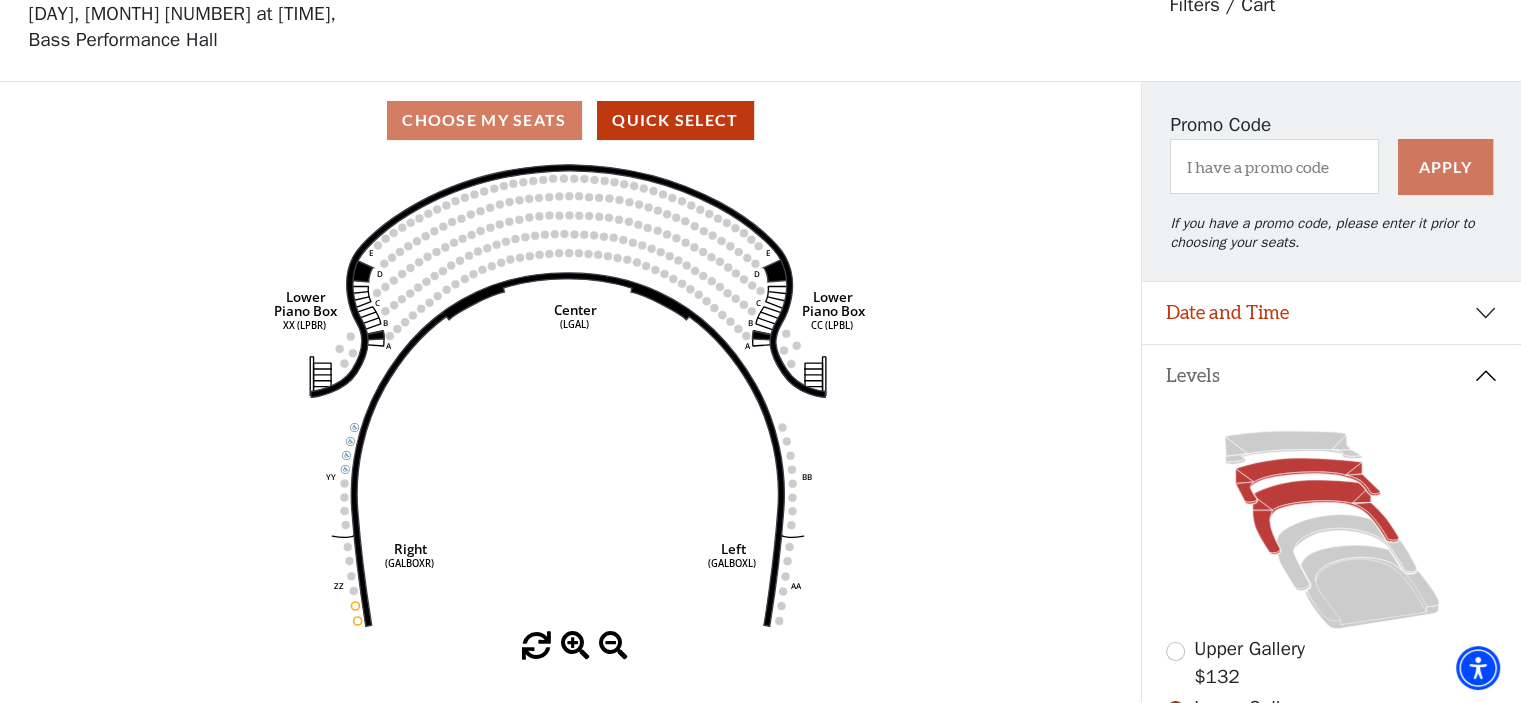 click 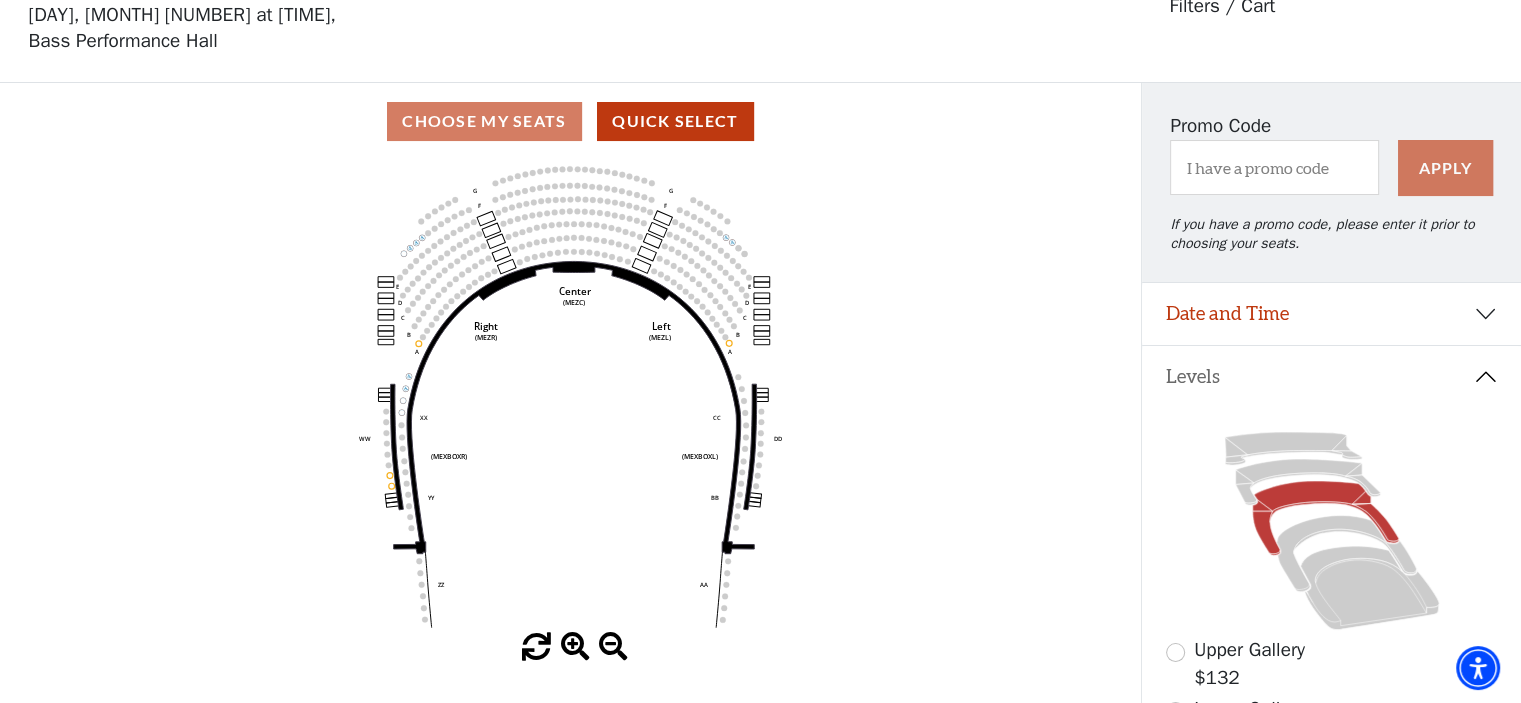 scroll, scrollTop: 92, scrollLeft: 0, axis: vertical 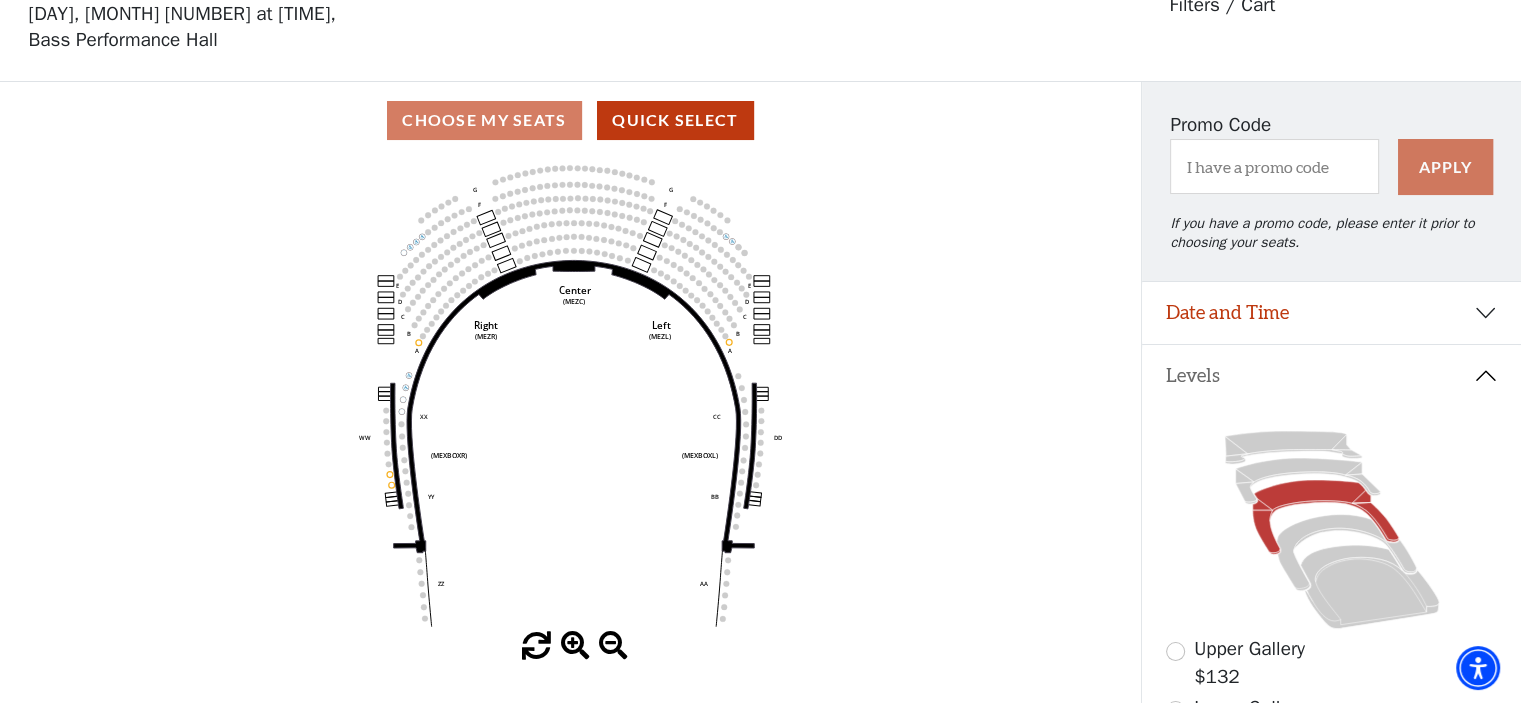 click 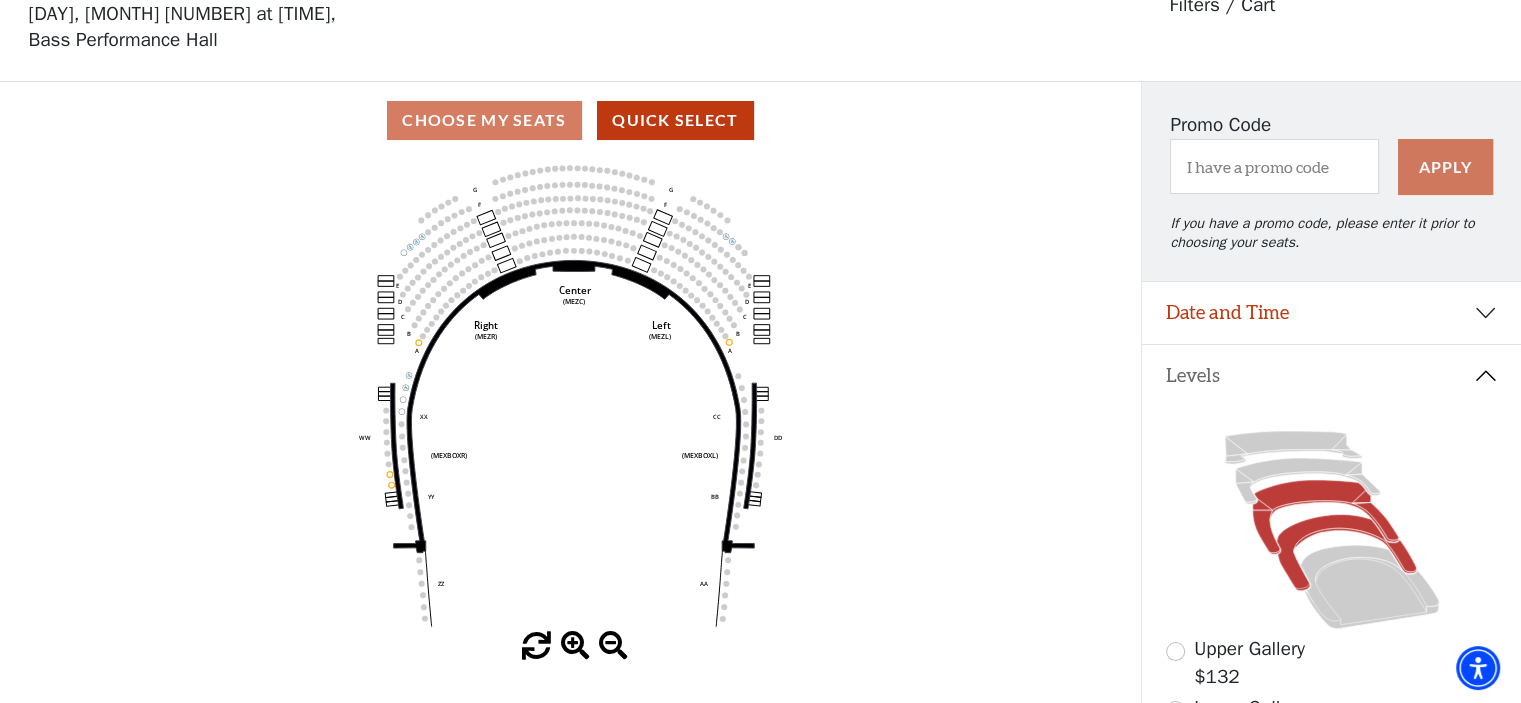 click 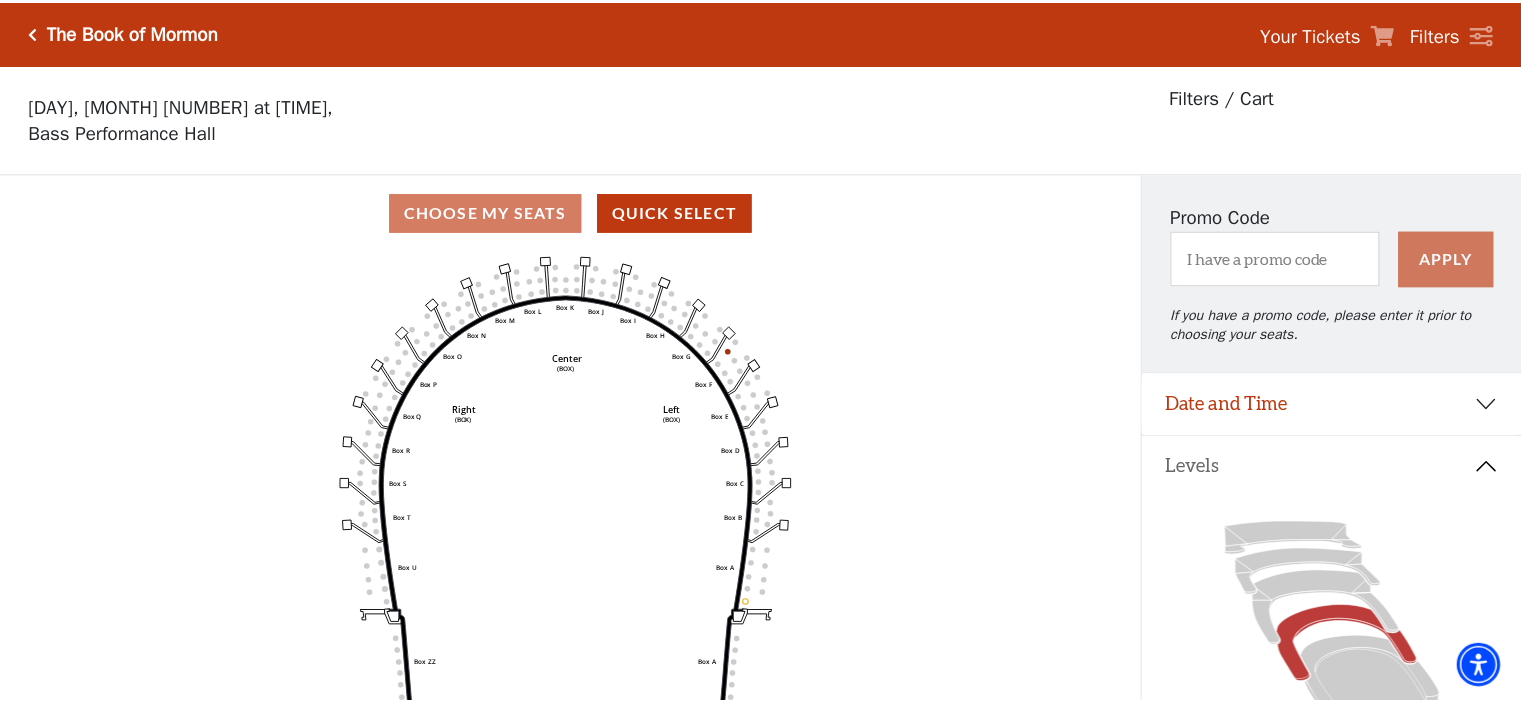 scroll, scrollTop: 92, scrollLeft: 0, axis: vertical 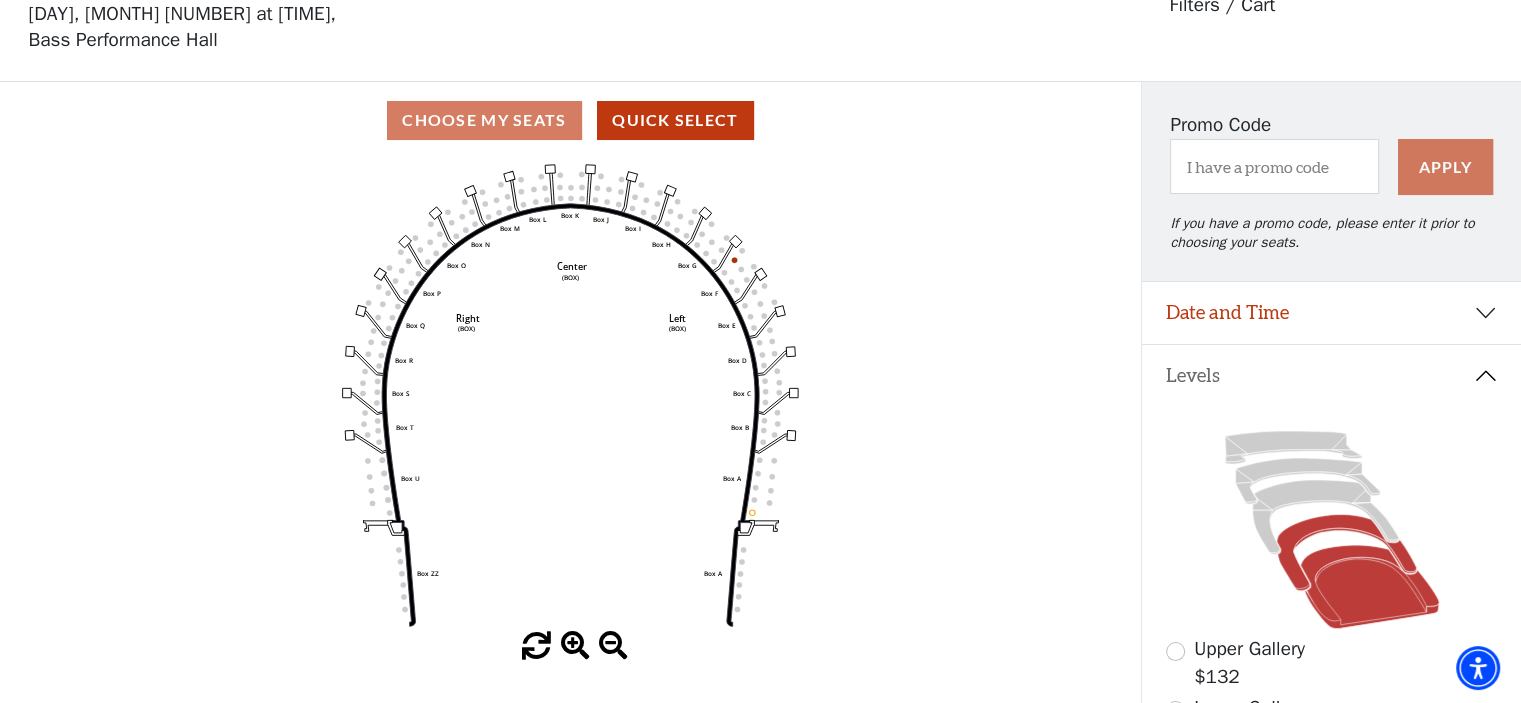 click 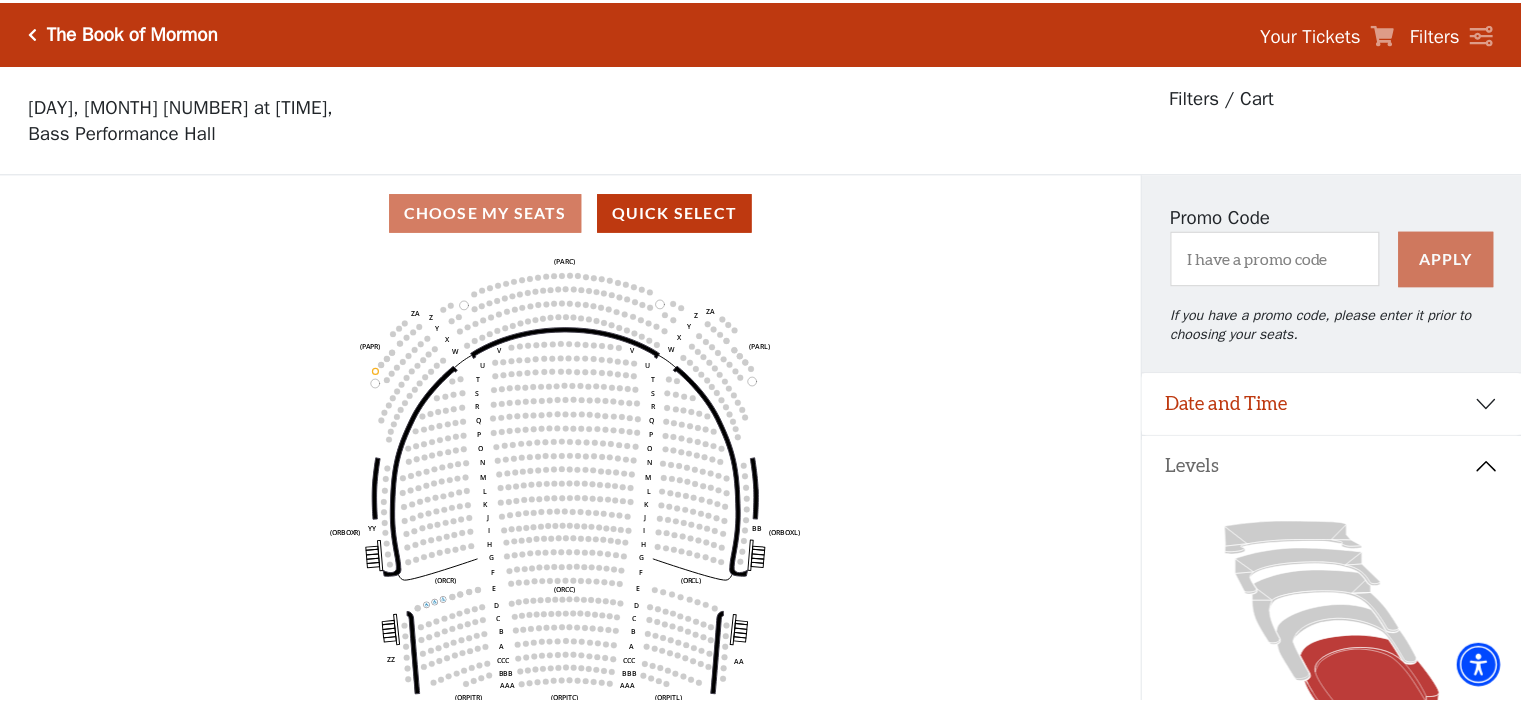 scroll, scrollTop: 92, scrollLeft: 0, axis: vertical 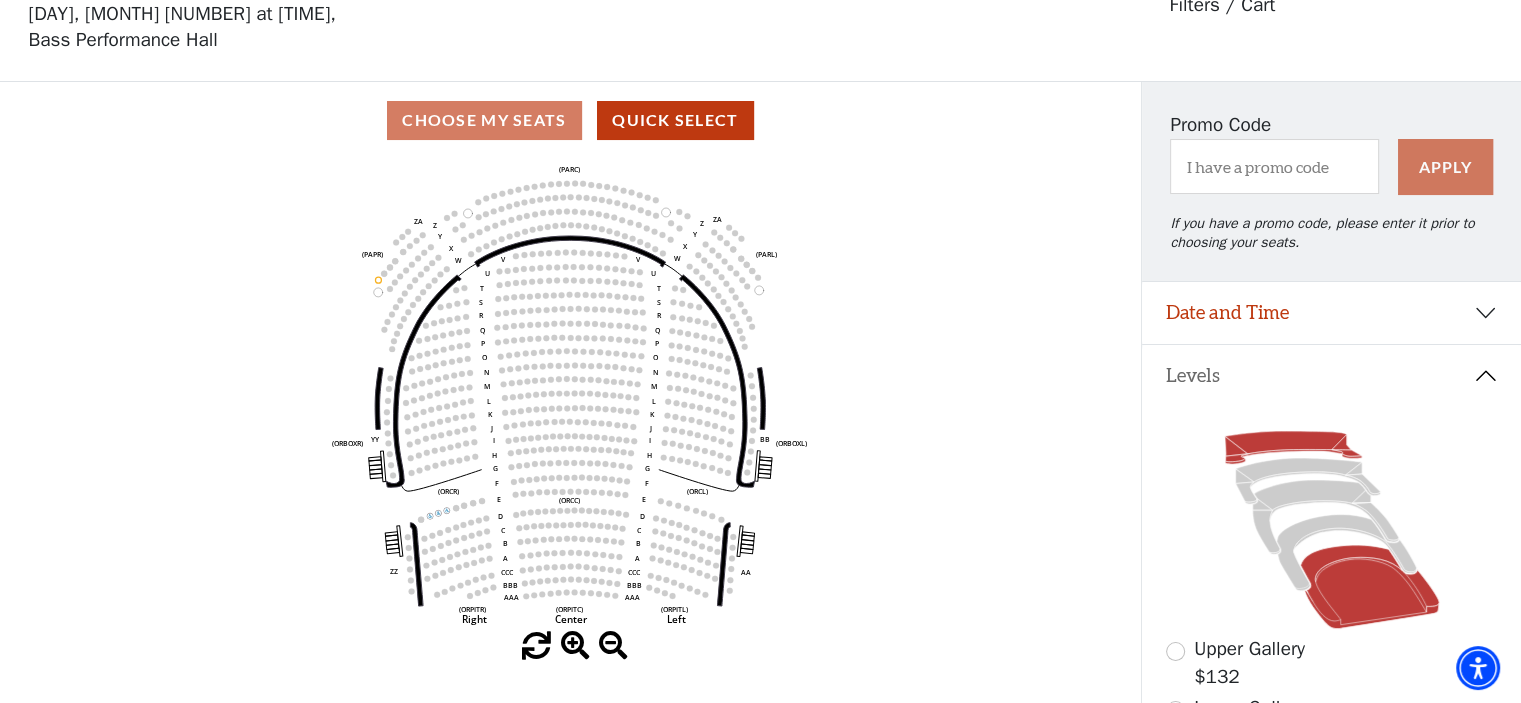 click 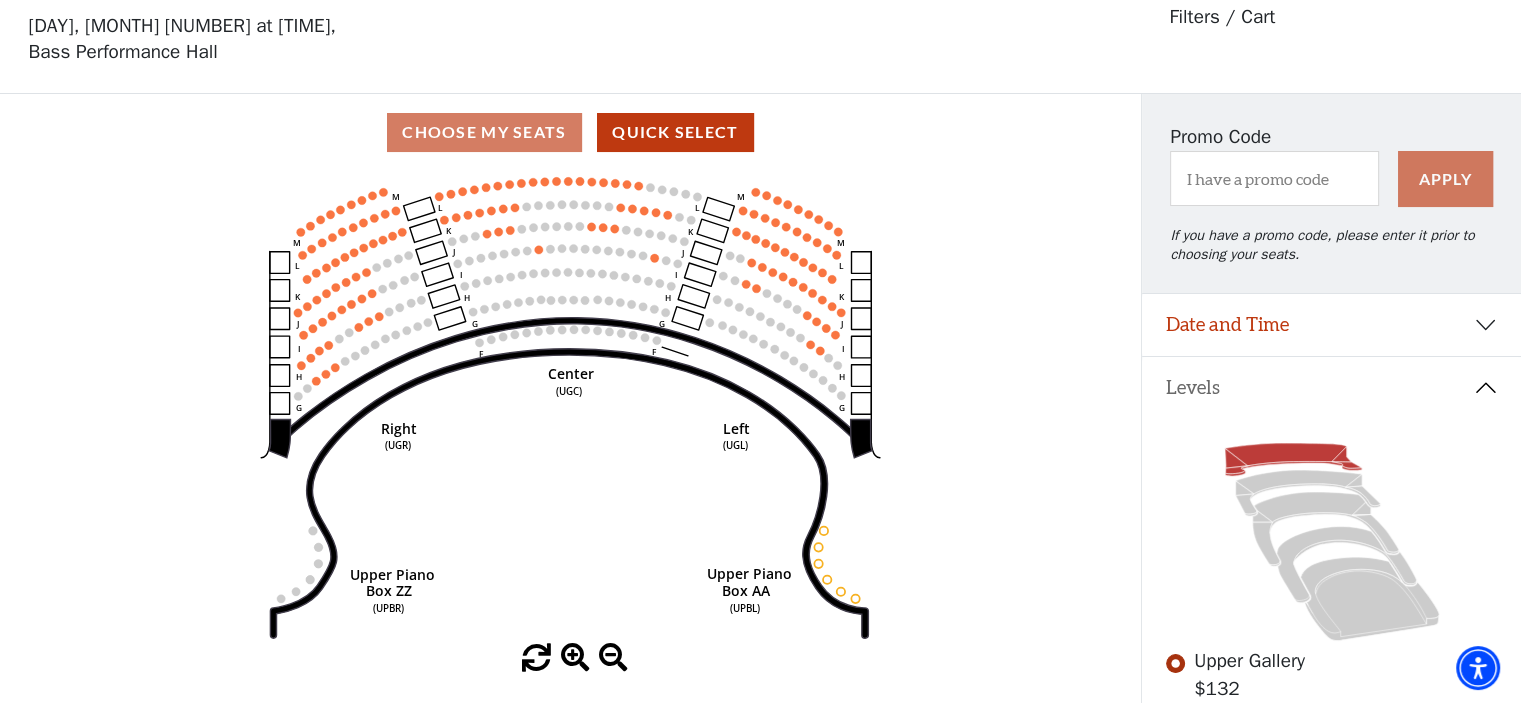 scroll, scrollTop: 92, scrollLeft: 0, axis: vertical 